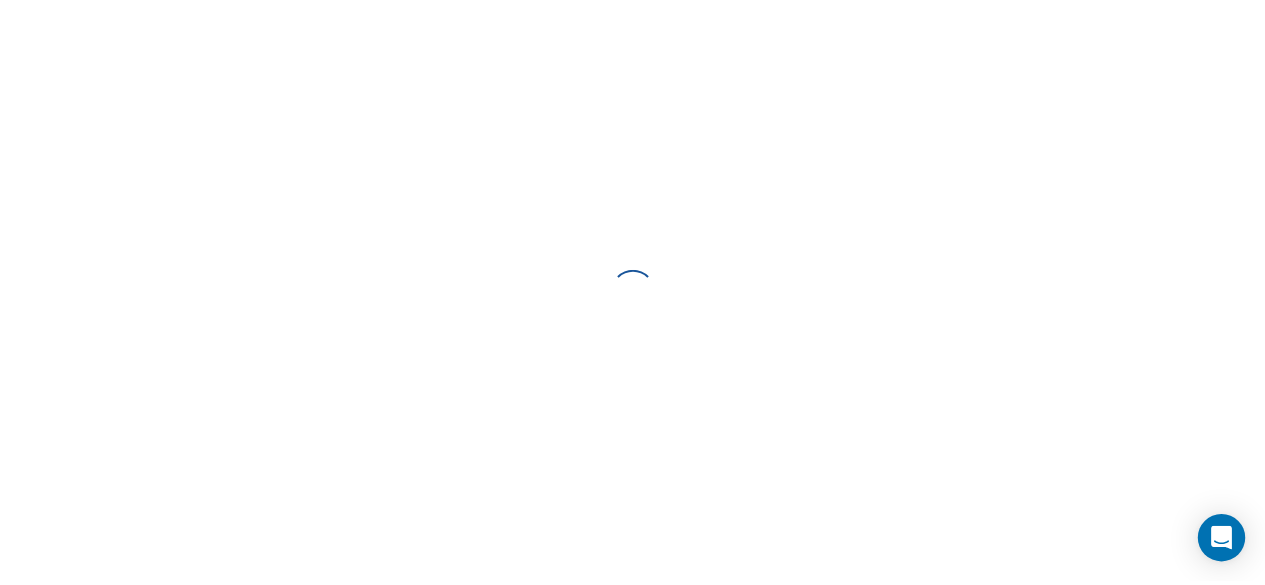 scroll, scrollTop: 0, scrollLeft: 0, axis: both 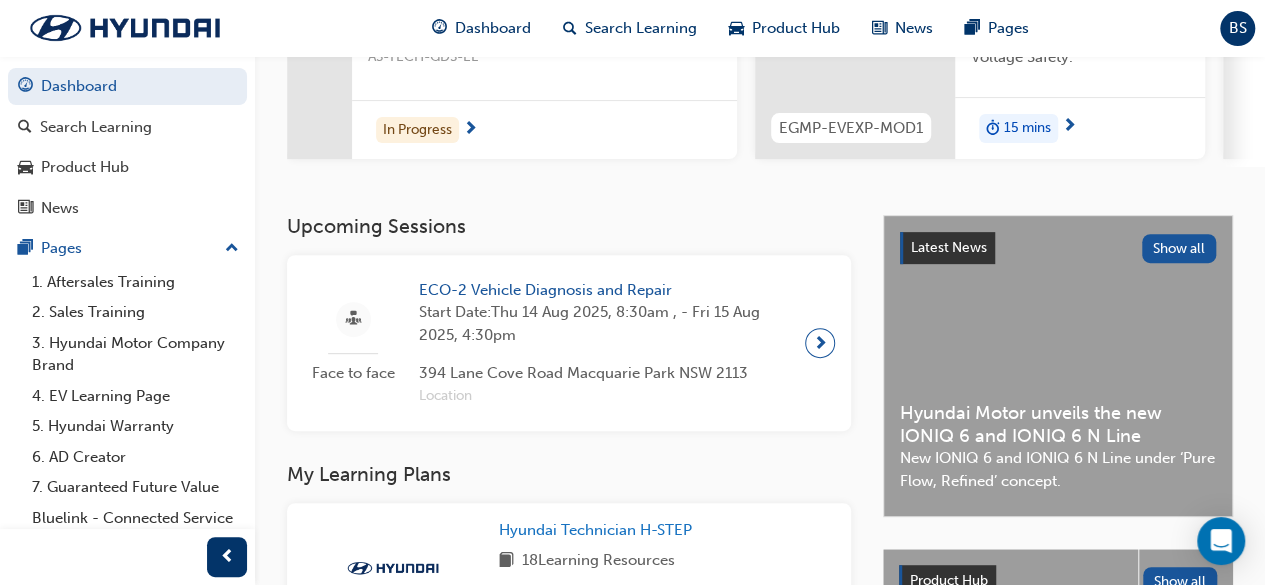 click on "Start Date:  [DAY] [DATE] [YEAR], [TIME] , - [DAY] [DATE] [YEAR], [TIME]" at bounding box center [604, 323] 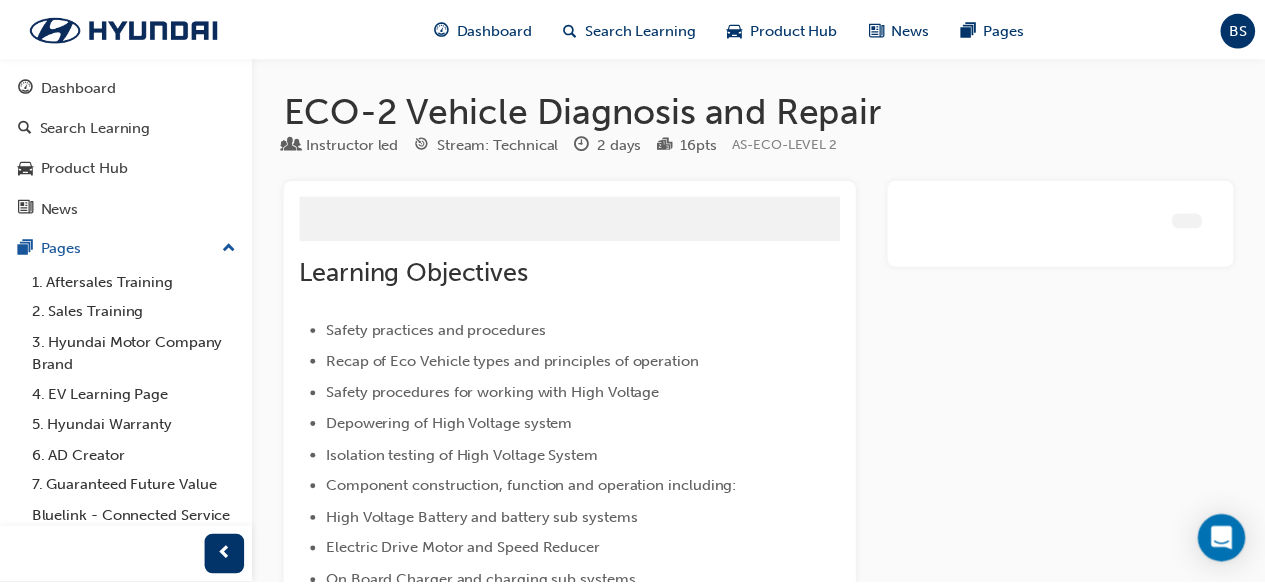 scroll, scrollTop: 726, scrollLeft: 0, axis: vertical 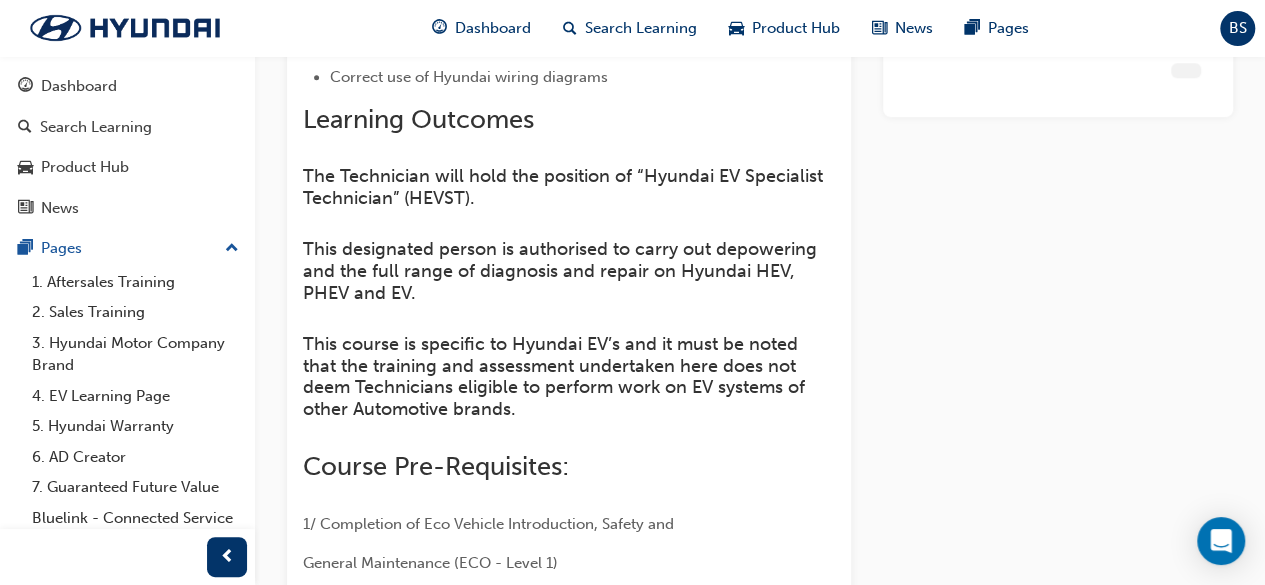 click on "Title Session Id" at bounding box center [569, 1165] 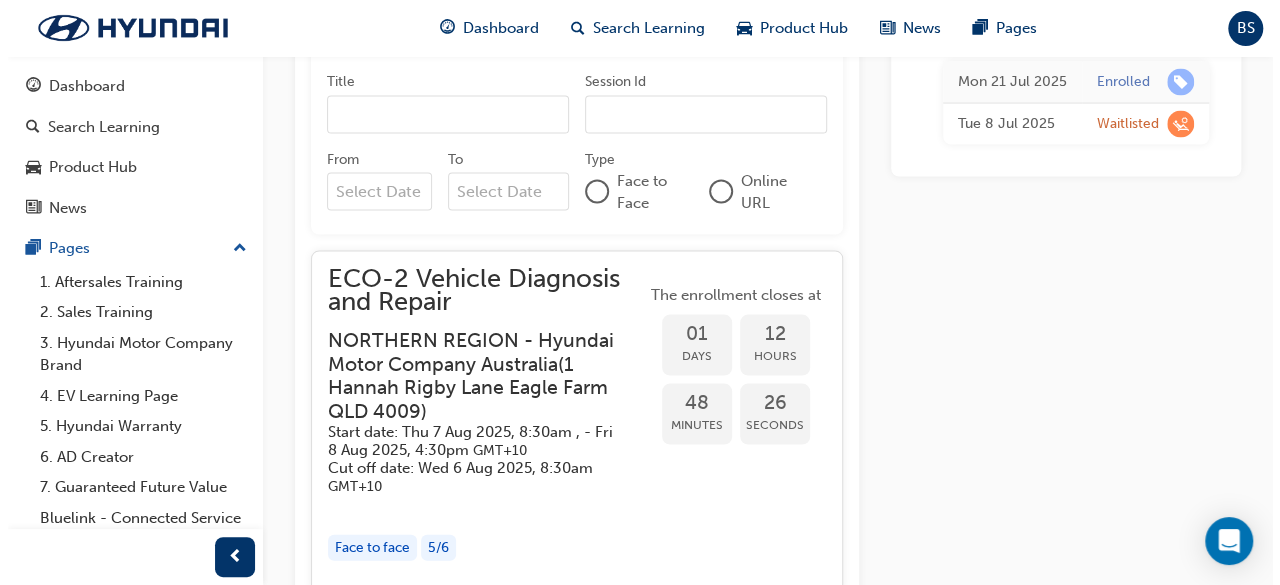 scroll, scrollTop: 0, scrollLeft: 0, axis: both 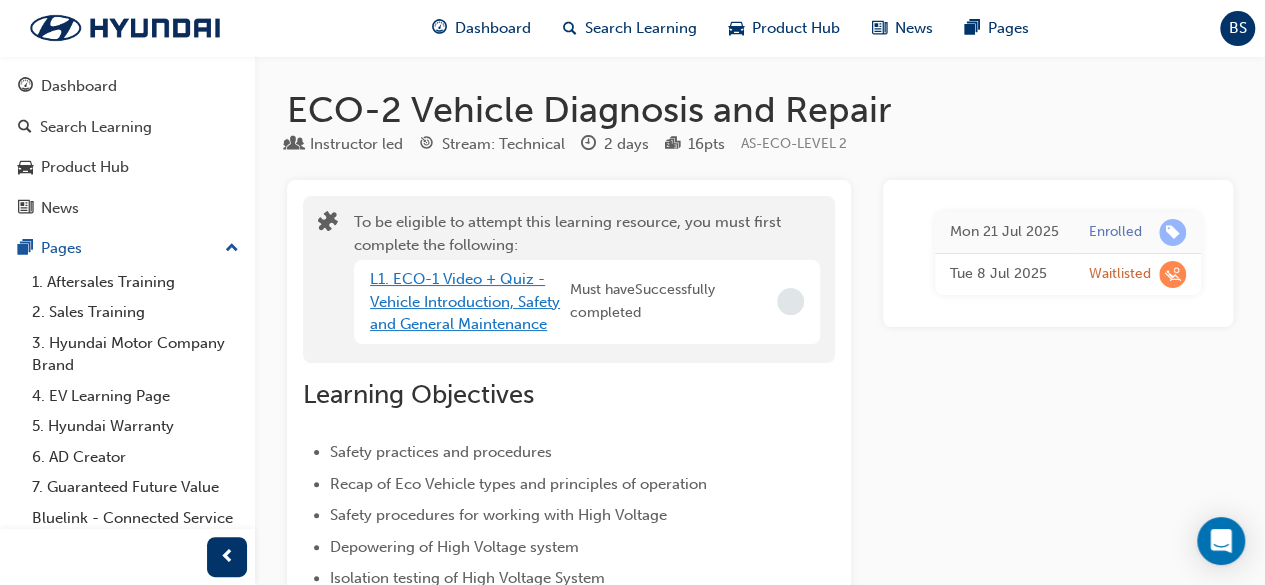 click on "L1. ECO-1 Video + Quiz - Vehicle Introduction, Safety and General Maintenance" at bounding box center (465, 301) 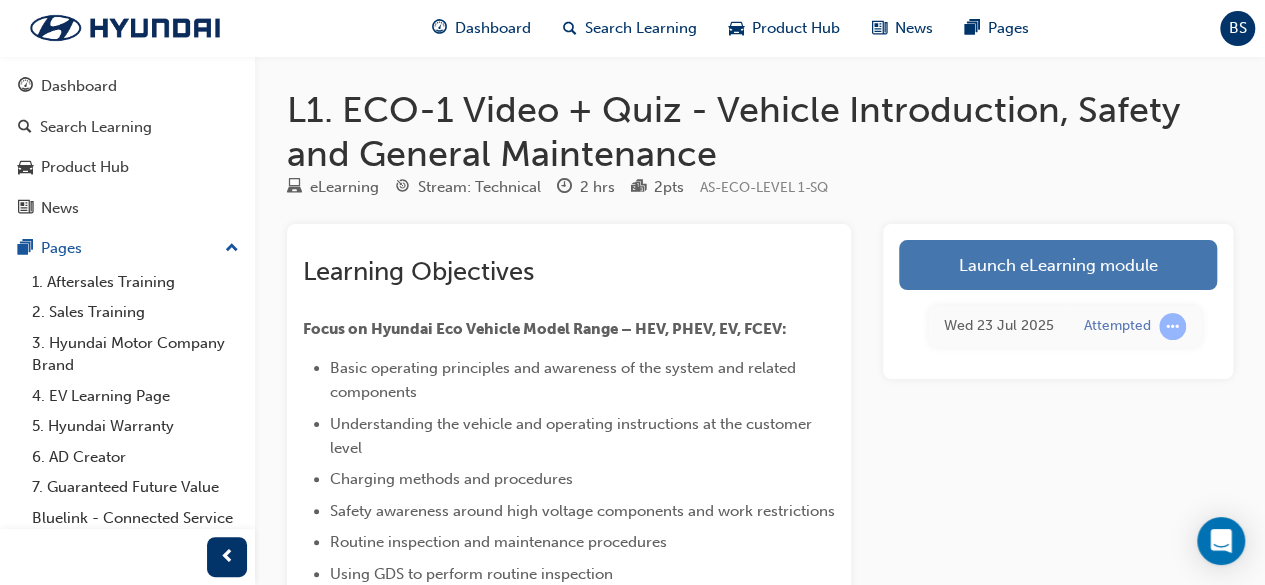 click on "Launch eLearning module" at bounding box center [1058, 265] 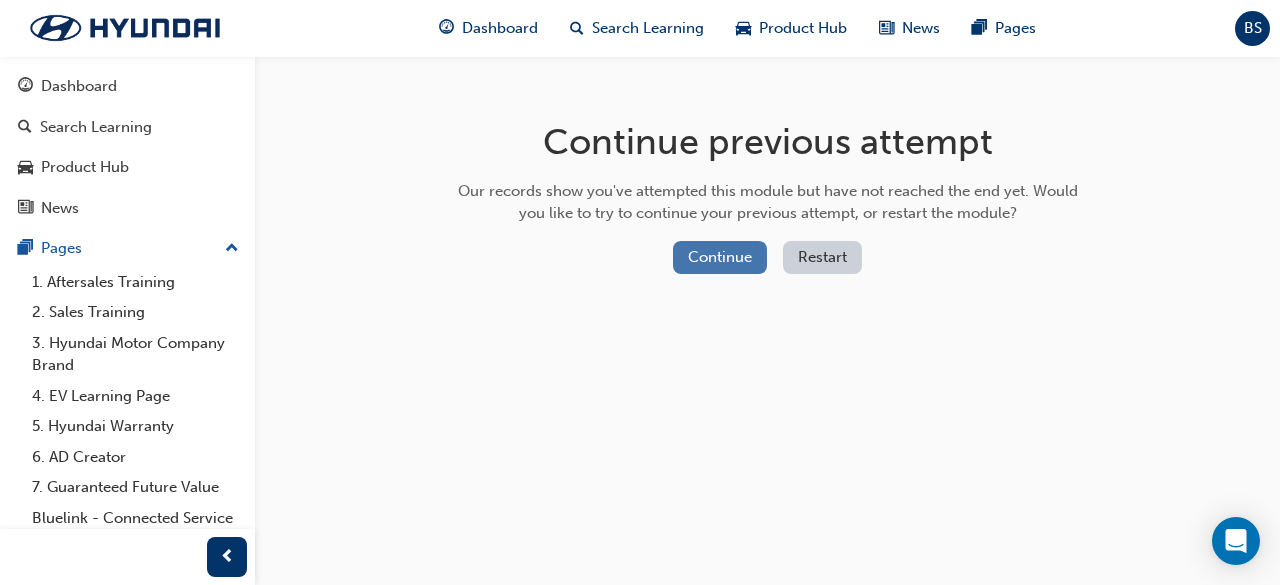 click on "Continue" at bounding box center [720, 257] 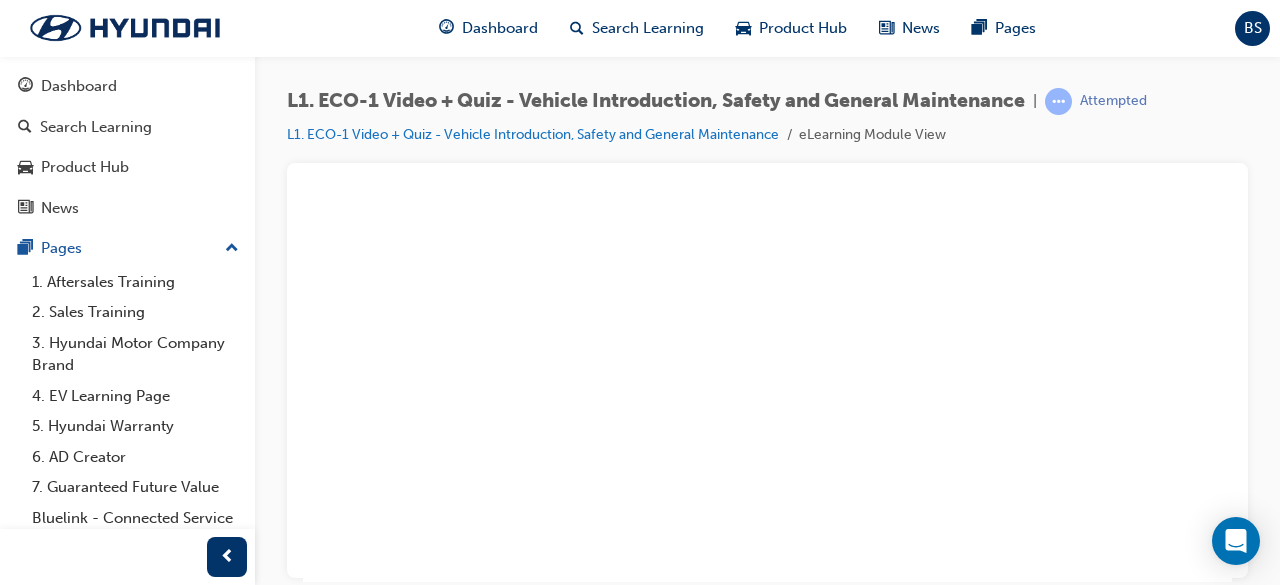 scroll, scrollTop: 0, scrollLeft: 0, axis: both 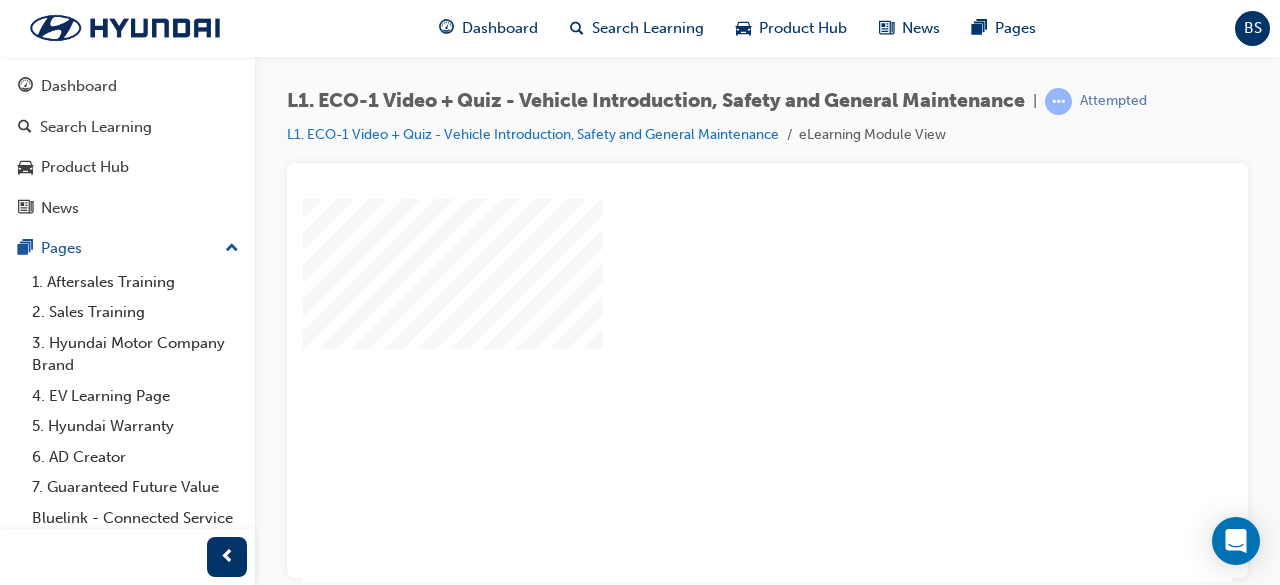 click at bounding box center [710, 332] 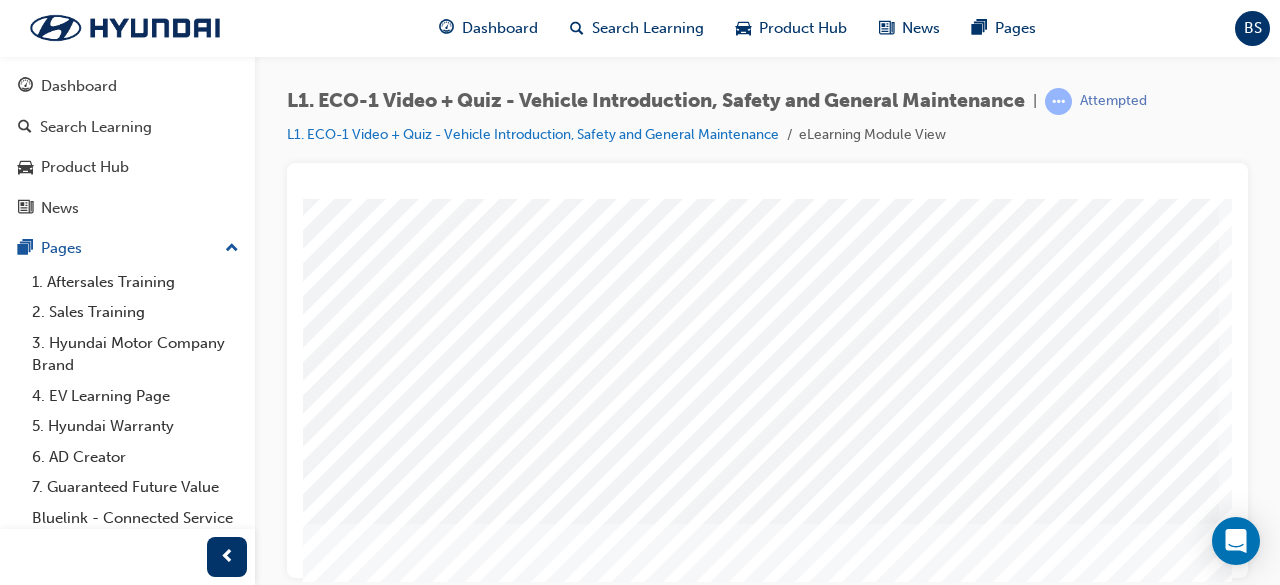 scroll, scrollTop: 294, scrollLeft: 197, axis: both 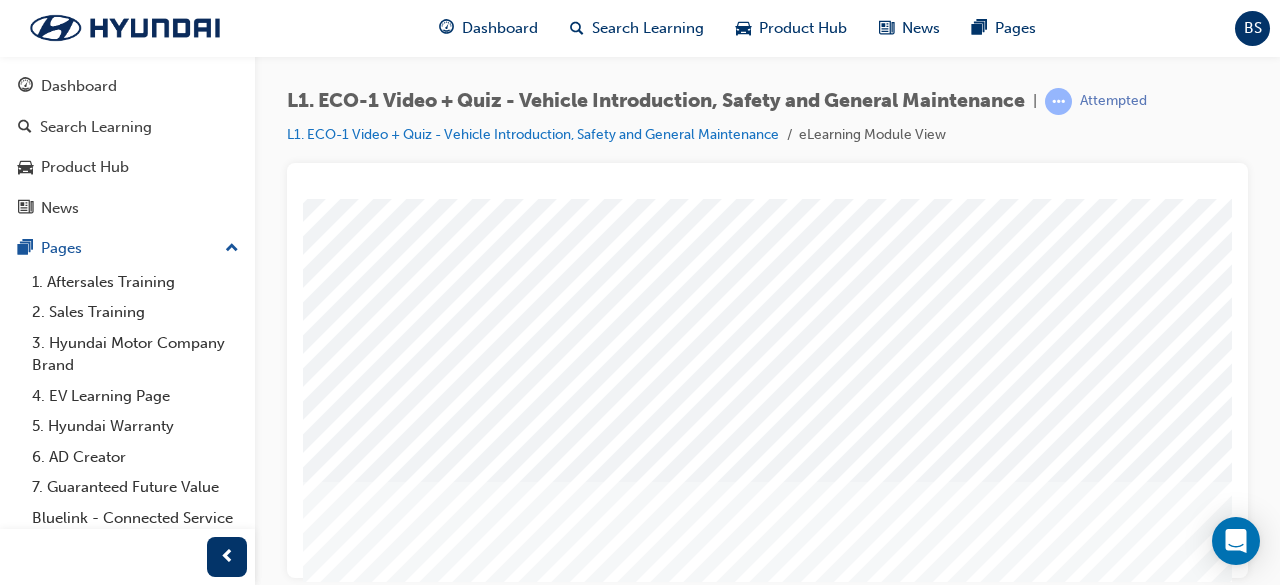 click at bounding box center [671, 2306] 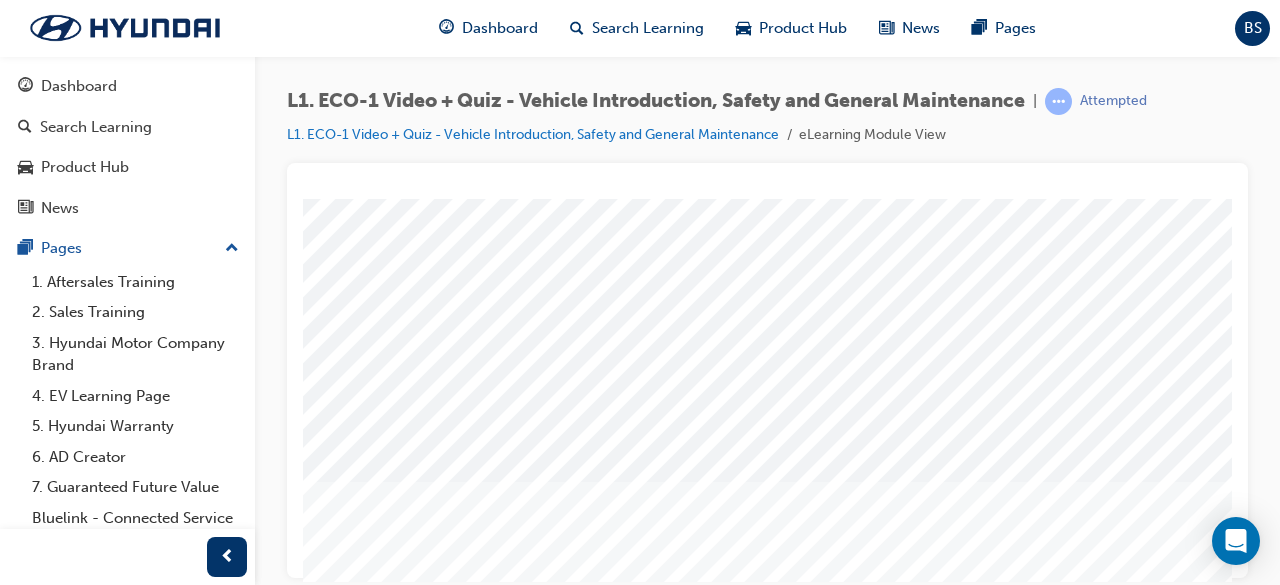 click at bounding box center [138, 2177] 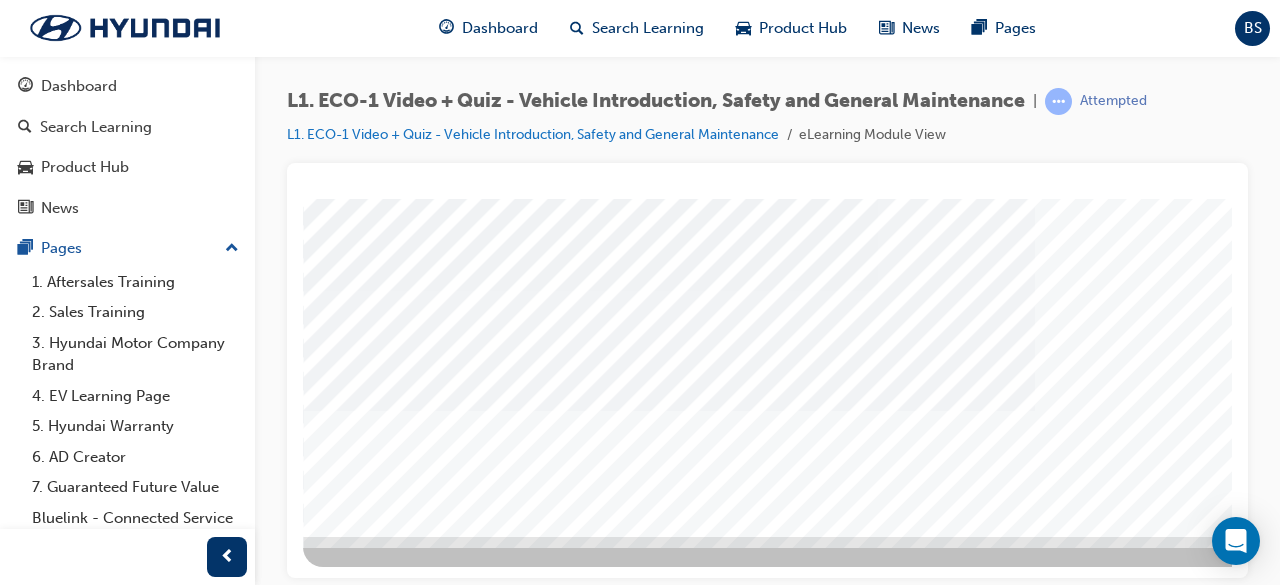 scroll, scrollTop: 382, scrollLeft: 446, axis: both 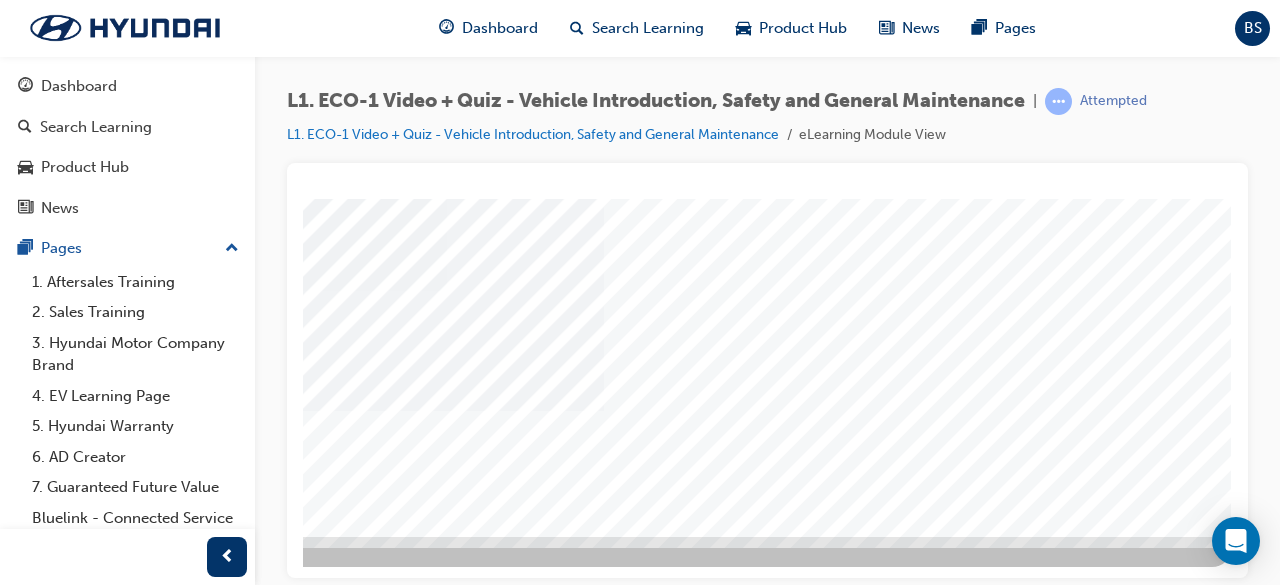 click at bounding box center (-58, 1784) 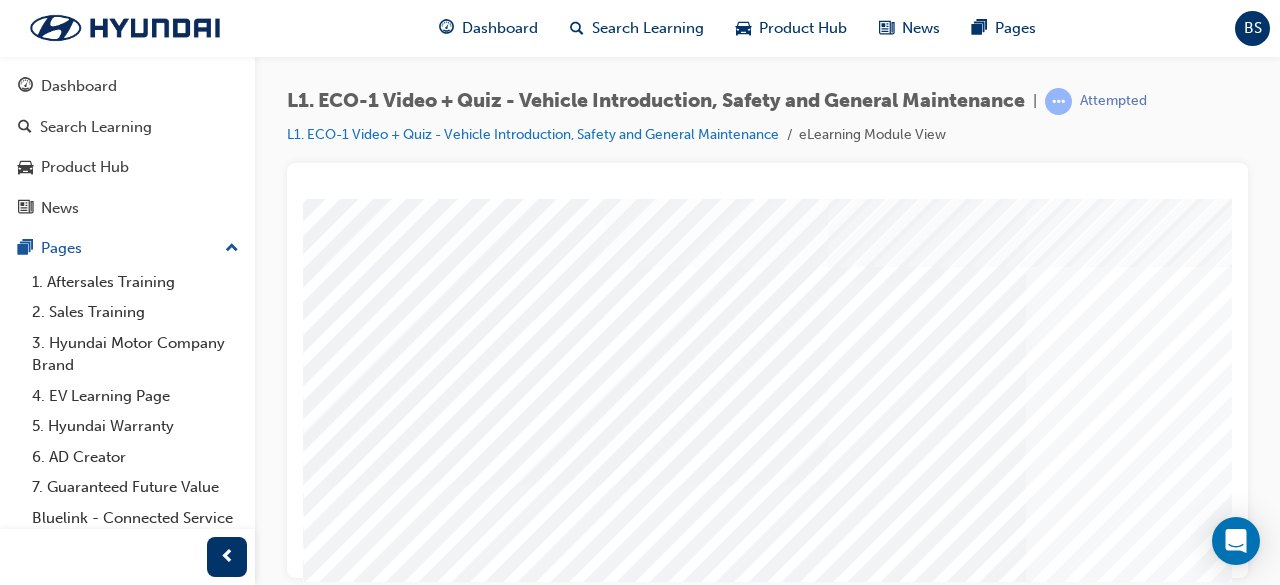 scroll, scrollTop: 50, scrollLeft: 0, axis: vertical 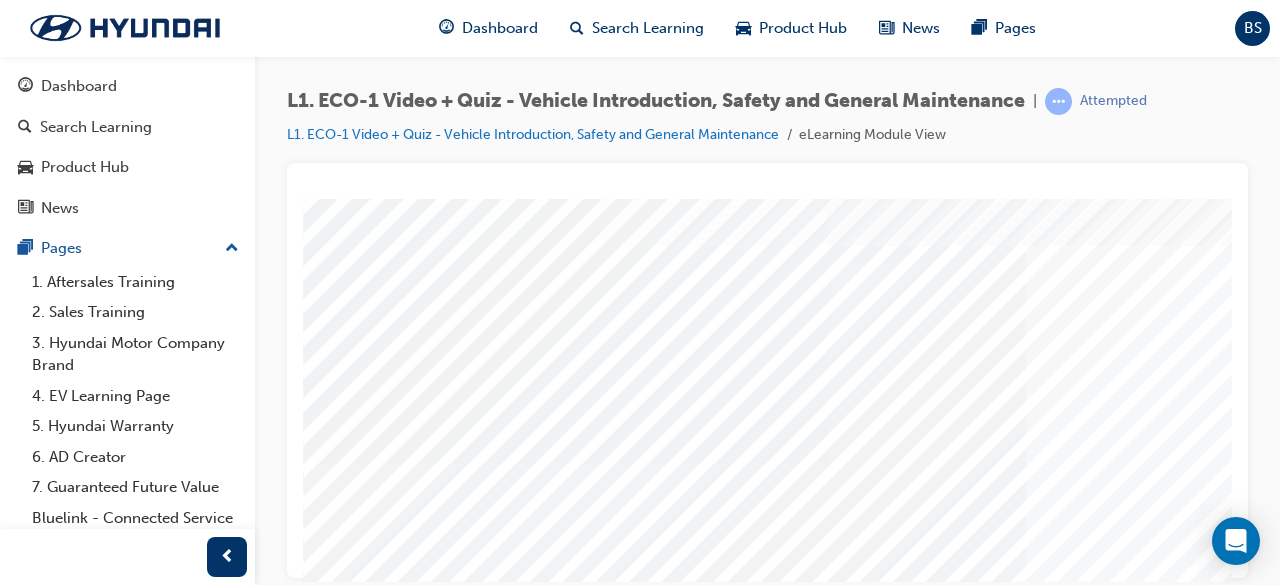 click at bounding box center [664, 1276] 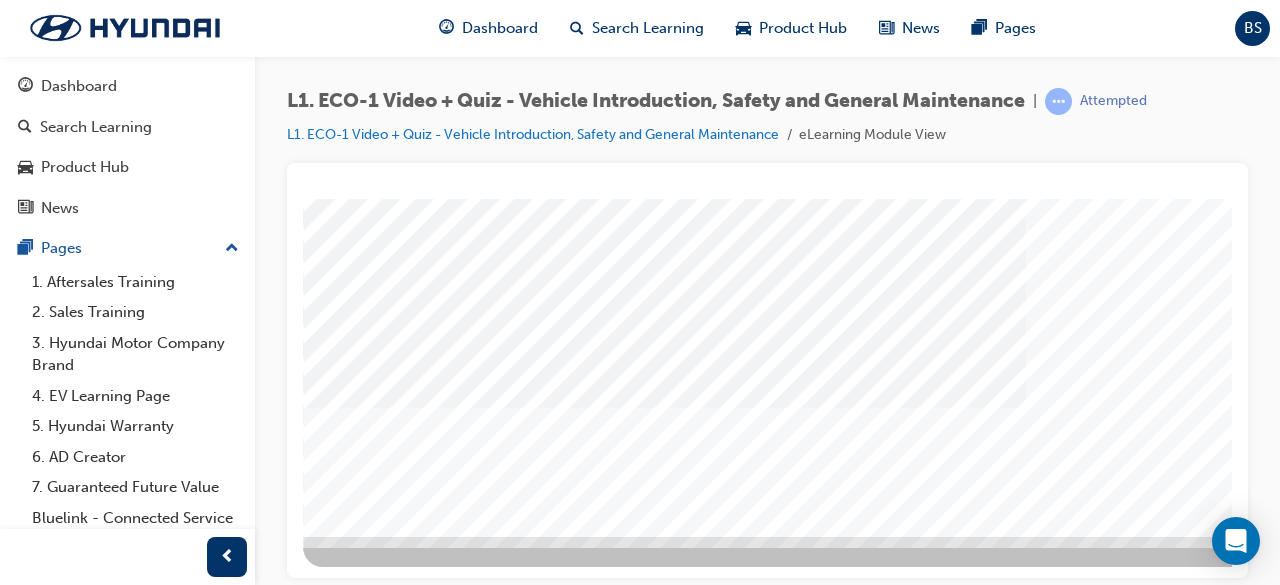 scroll, scrollTop: 382, scrollLeft: 446, axis: both 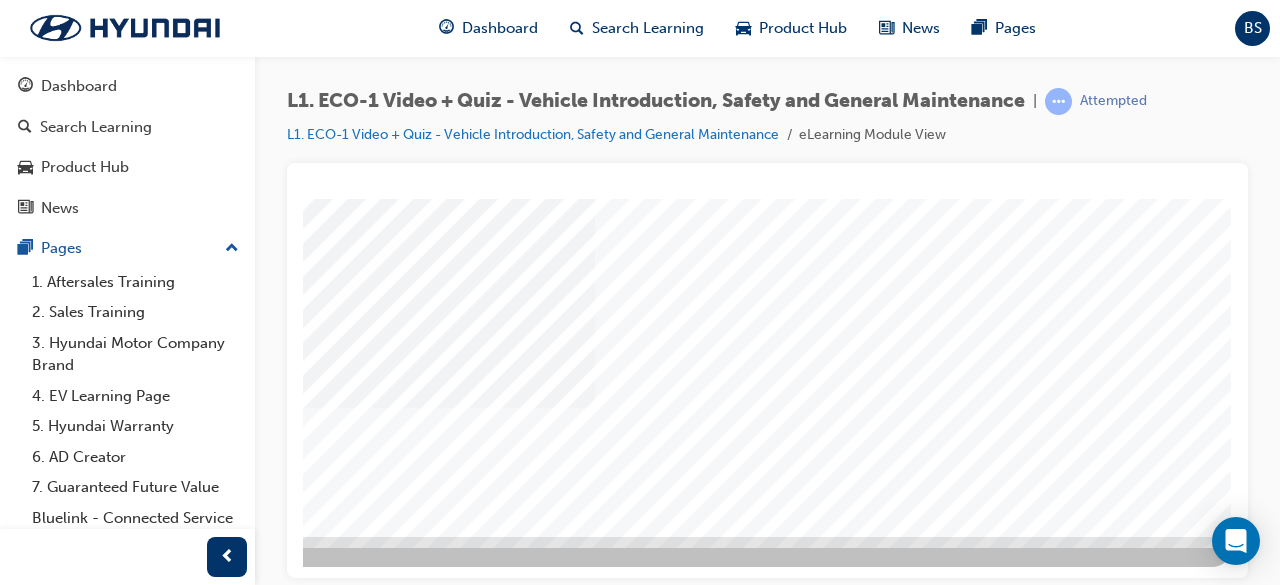 click at bounding box center [-58, 1307] 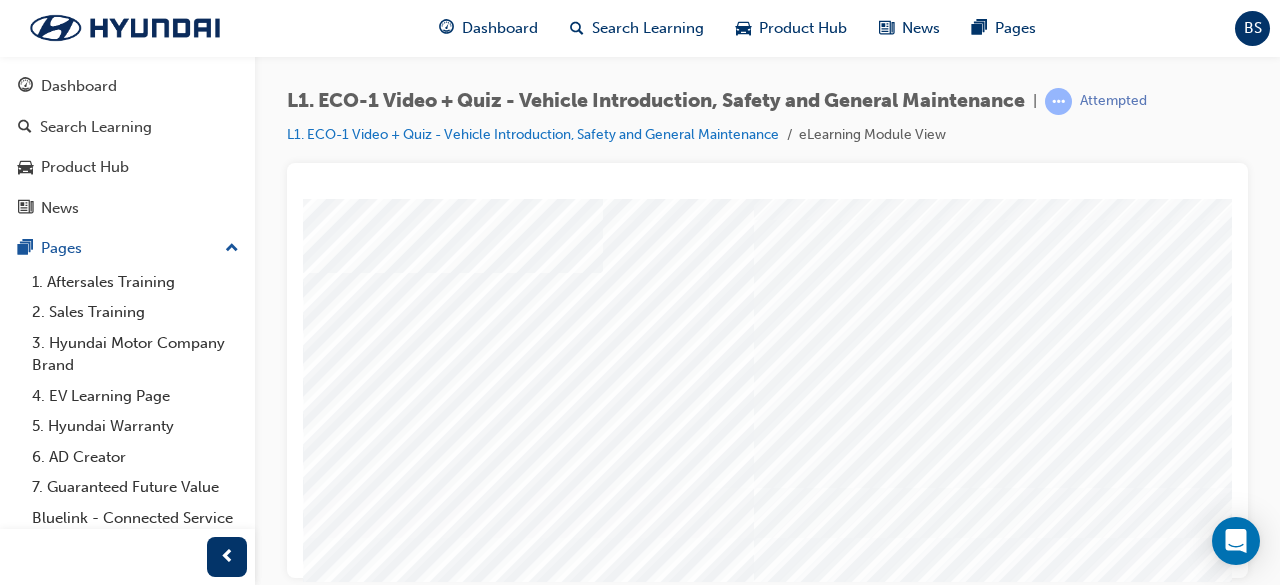 scroll, scrollTop: 91, scrollLeft: 0, axis: vertical 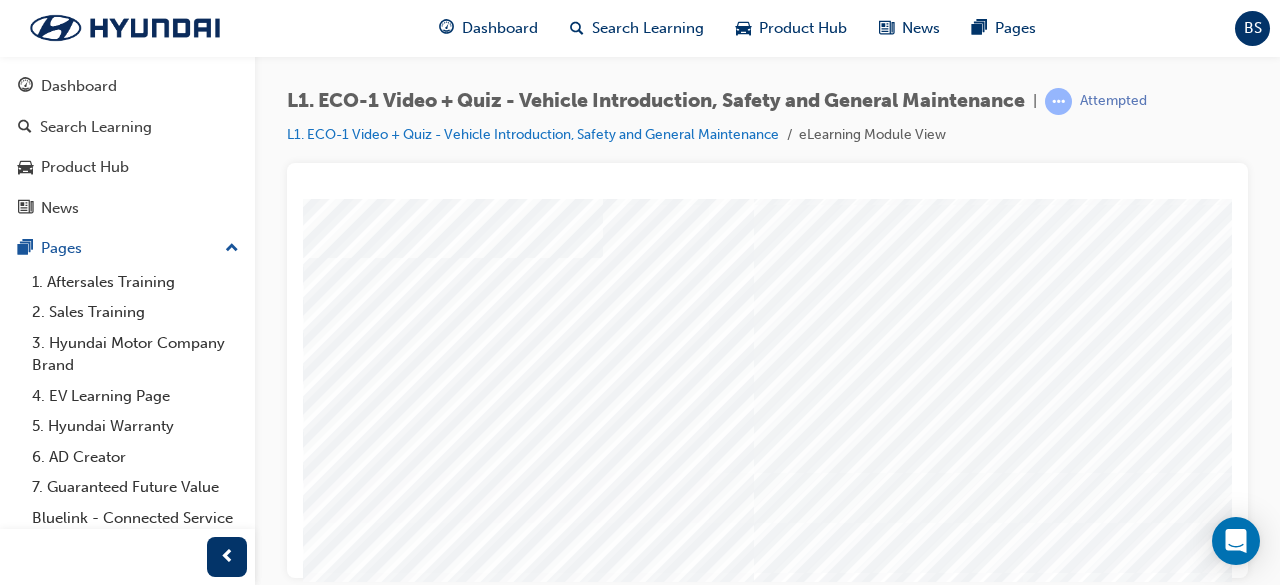 click at bounding box center [373, 1779] 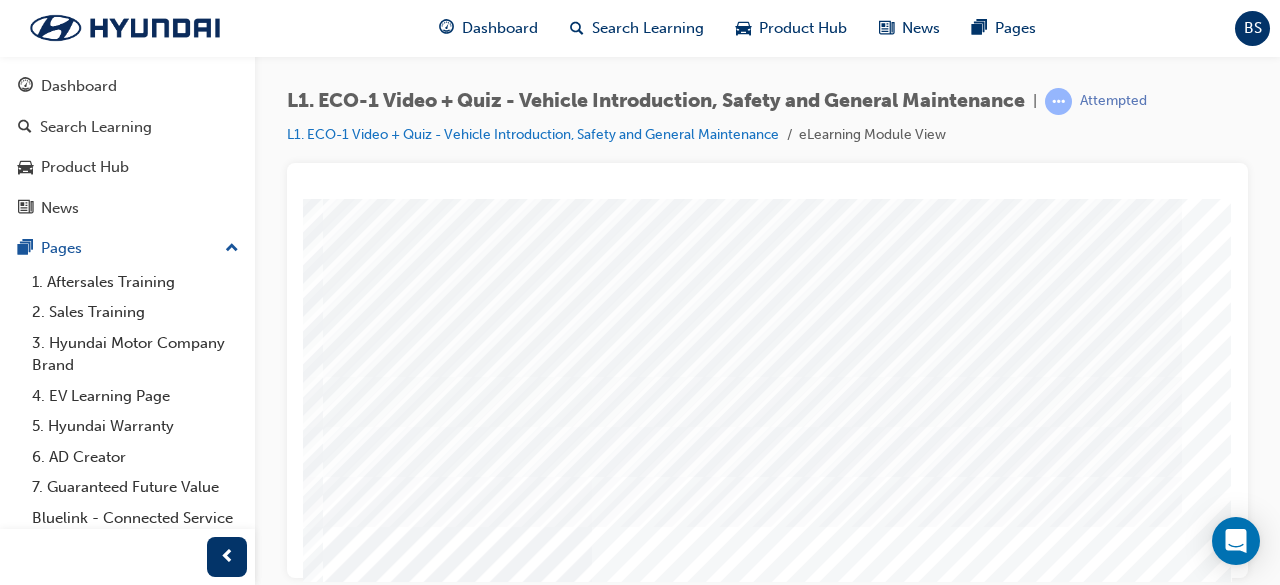 scroll, scrollTop: 382, scrollLeft: 446, axis: both 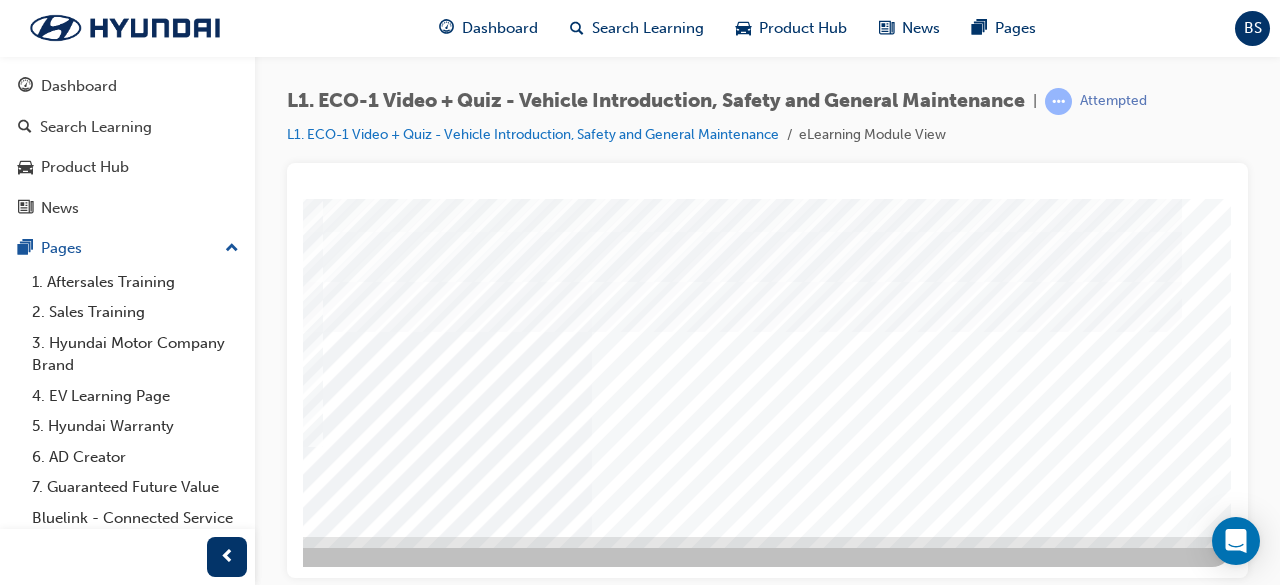 click at bounding box center (-58, 2083) 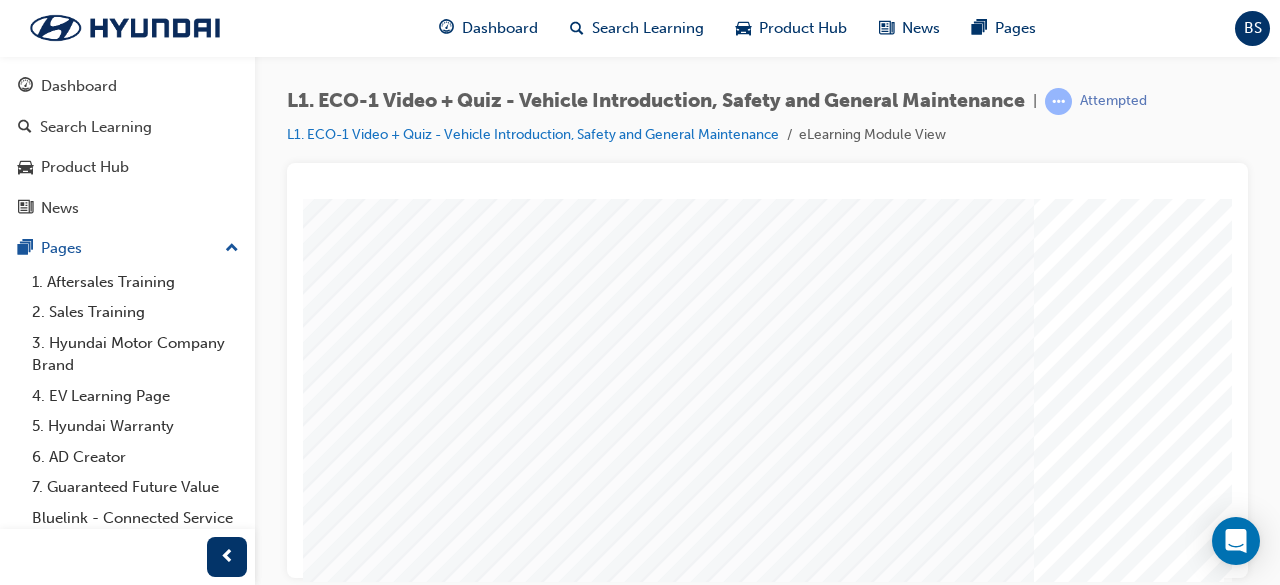 scroll, scrollTop: 382, scrollLeft: 446, axis: both 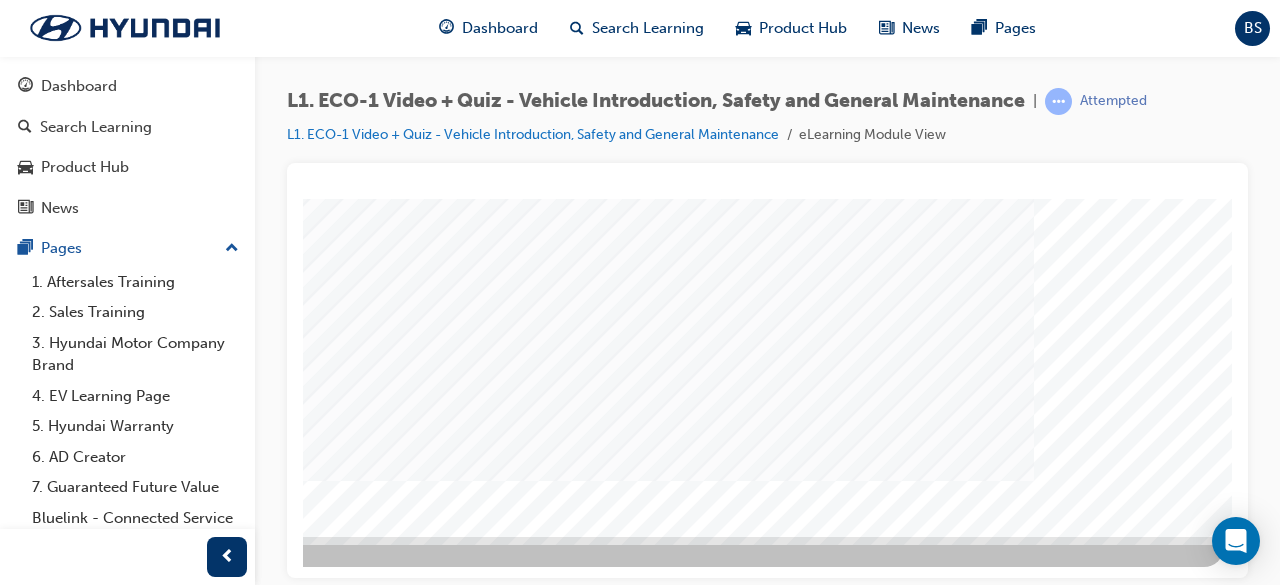 click at bounding box center [-66, 1373] 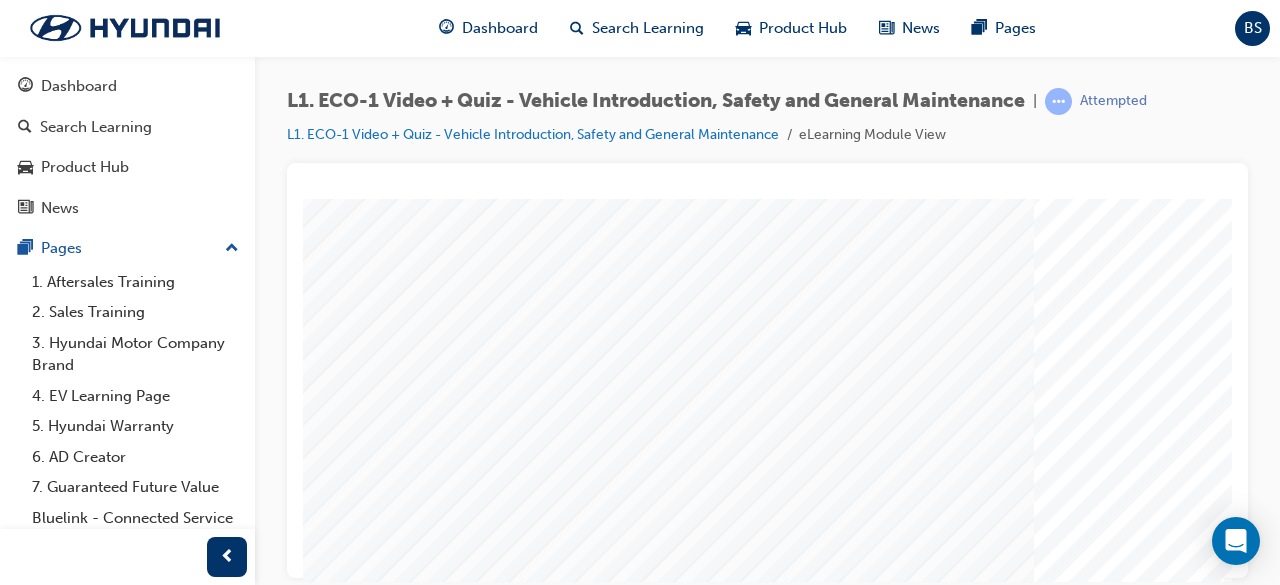 scroll, scrollTop: 382, scrollLeft: 446, axis: both 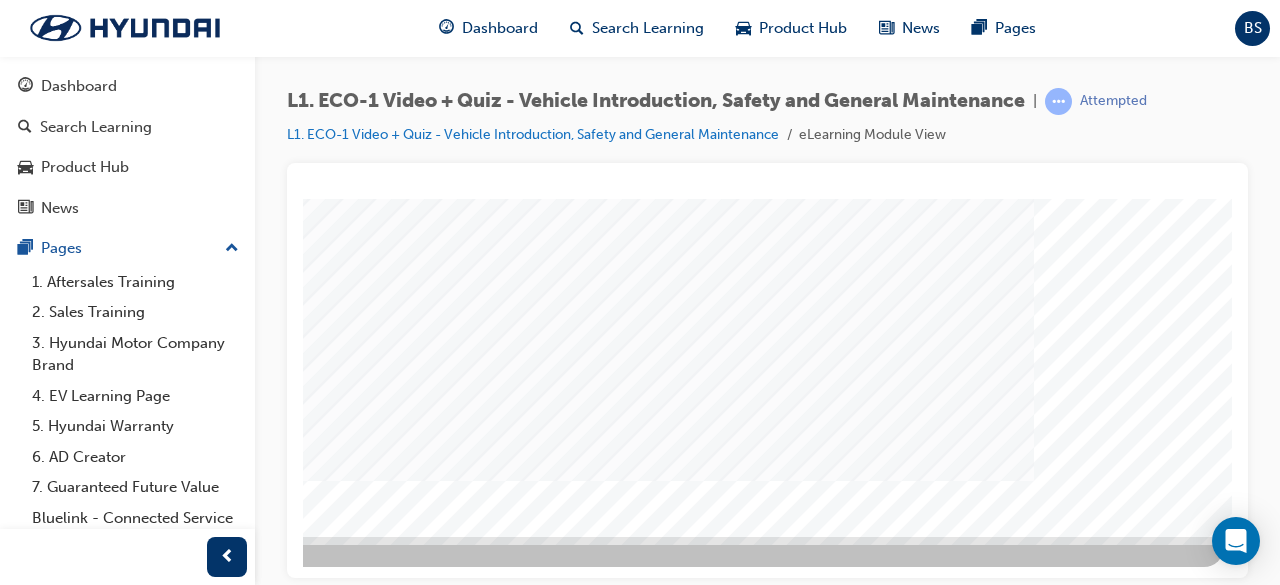 click at bounding box center (-66, 1373) 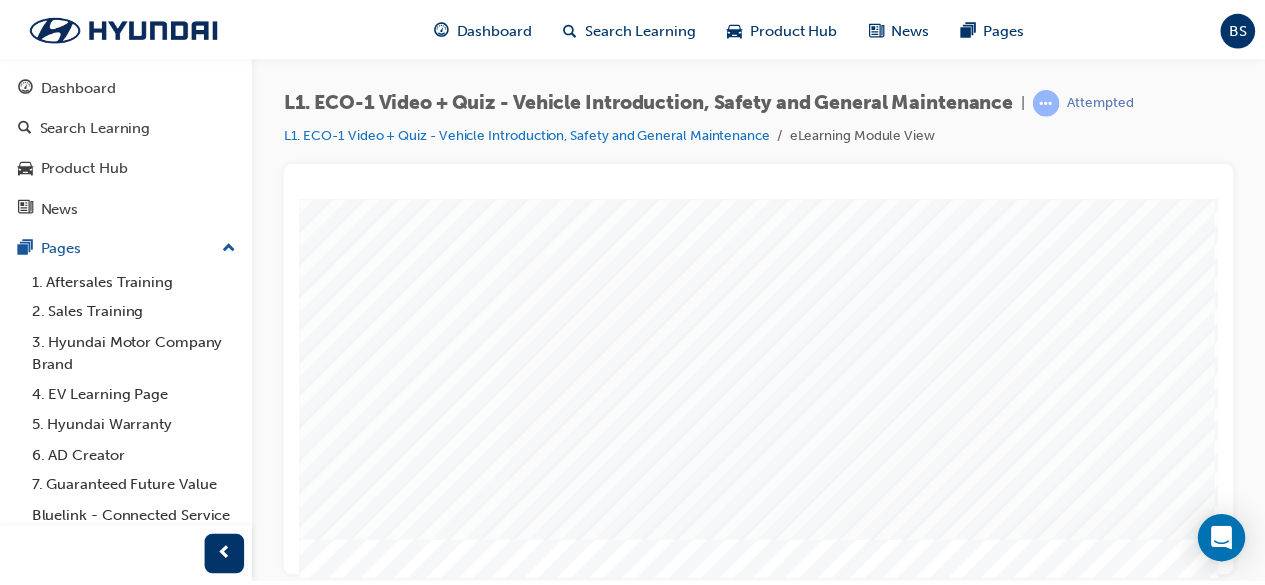 scroll, scrollTop: 382, scrollLeft: 244, axis: both 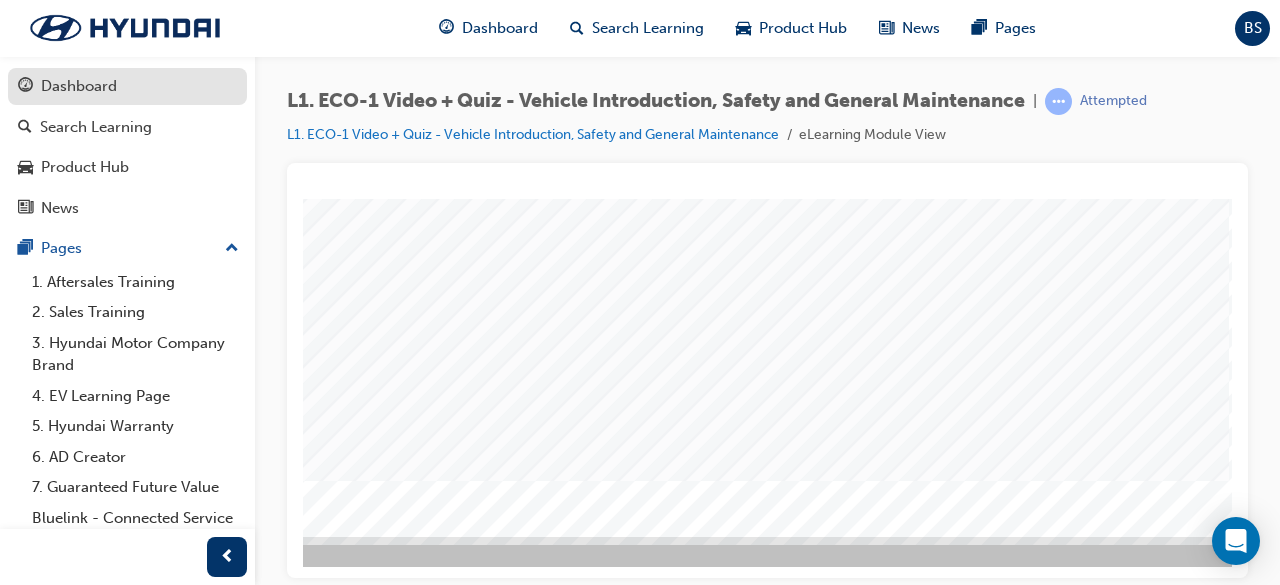 click on "Dashboard" at bounding box center [79, 86] 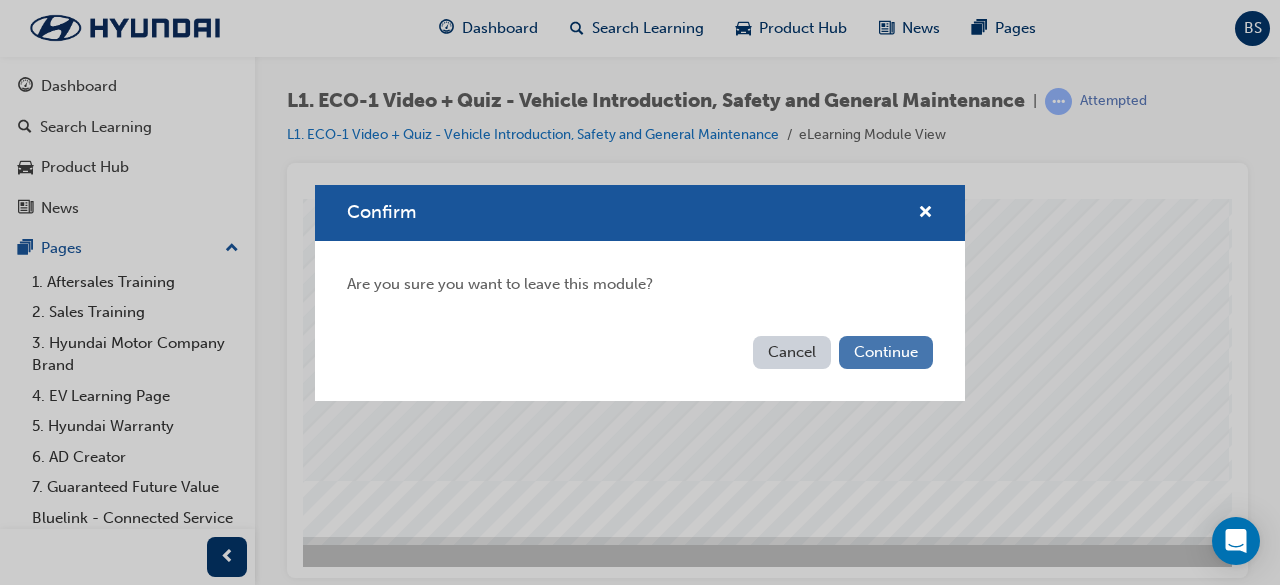 click on "Continue" at bounding box center [886, 352] 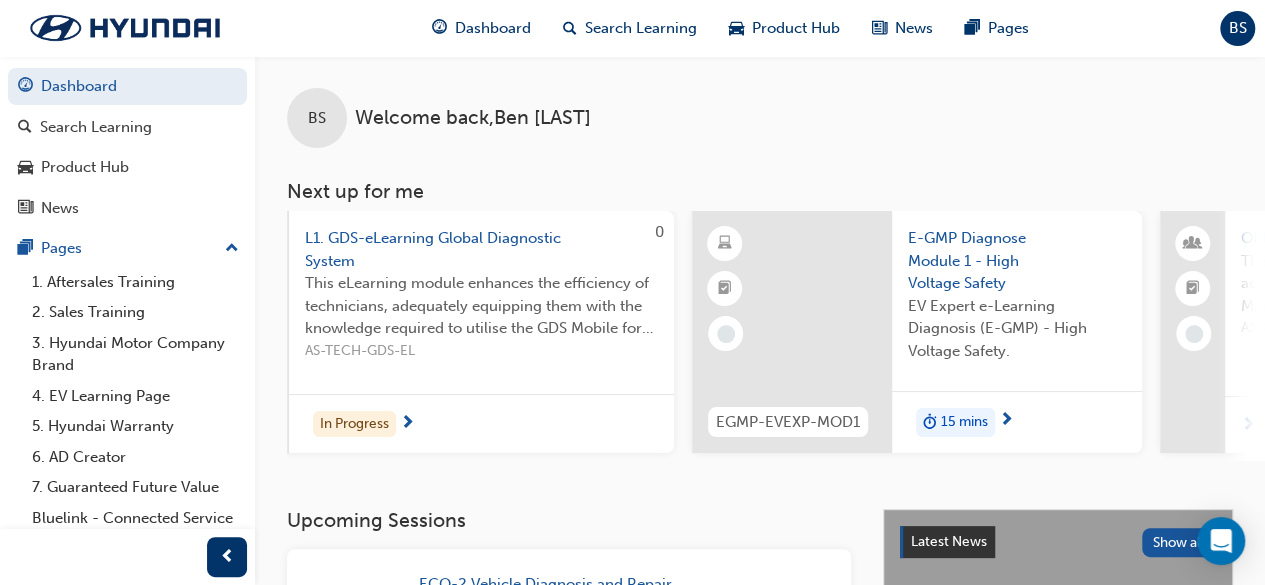 scroll, scrollTop: 0, scrollLeft: 0, axis: both 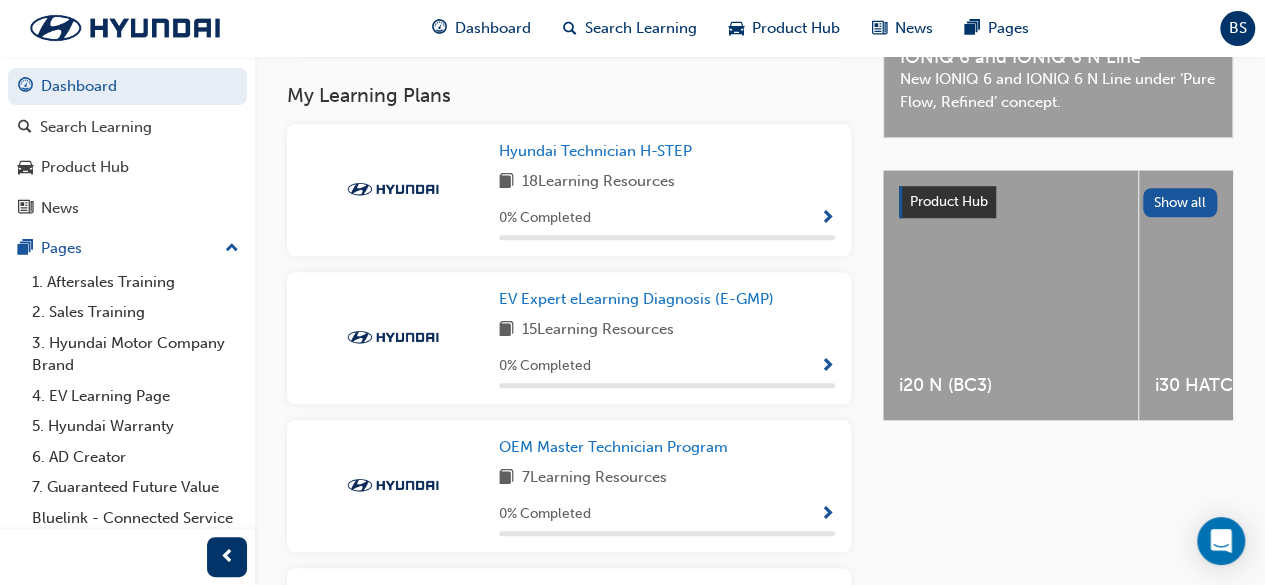 click at bounding box center (827, 367) 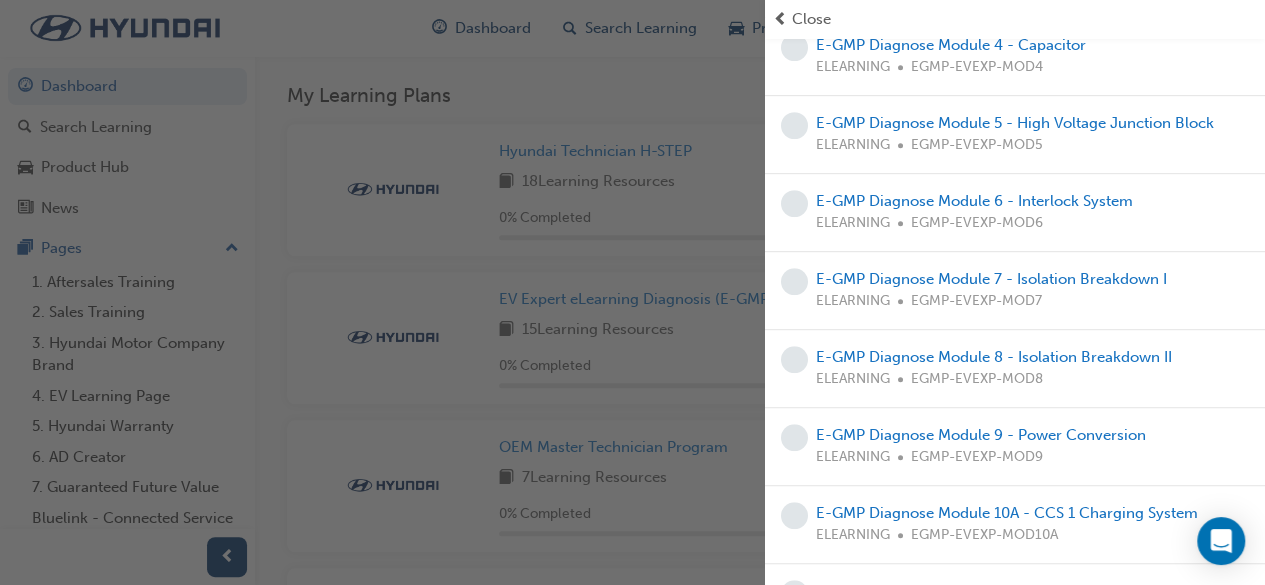 scroll, scrollTop: 795, scrollLeft: 0, axis: vertical 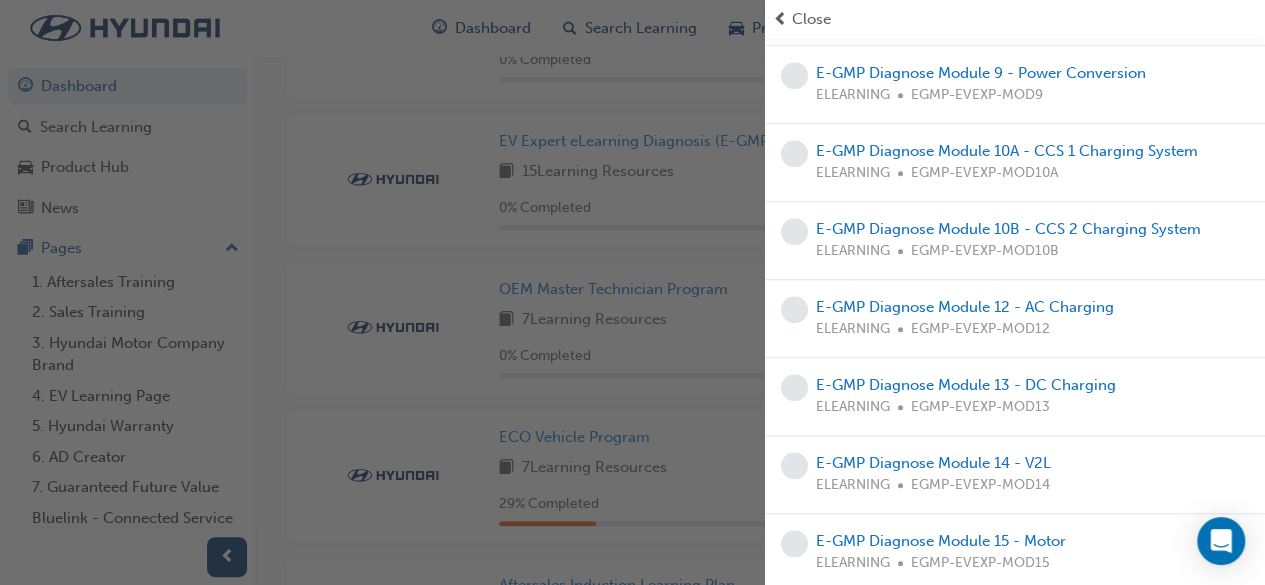 click at bounding box center [382, 292] 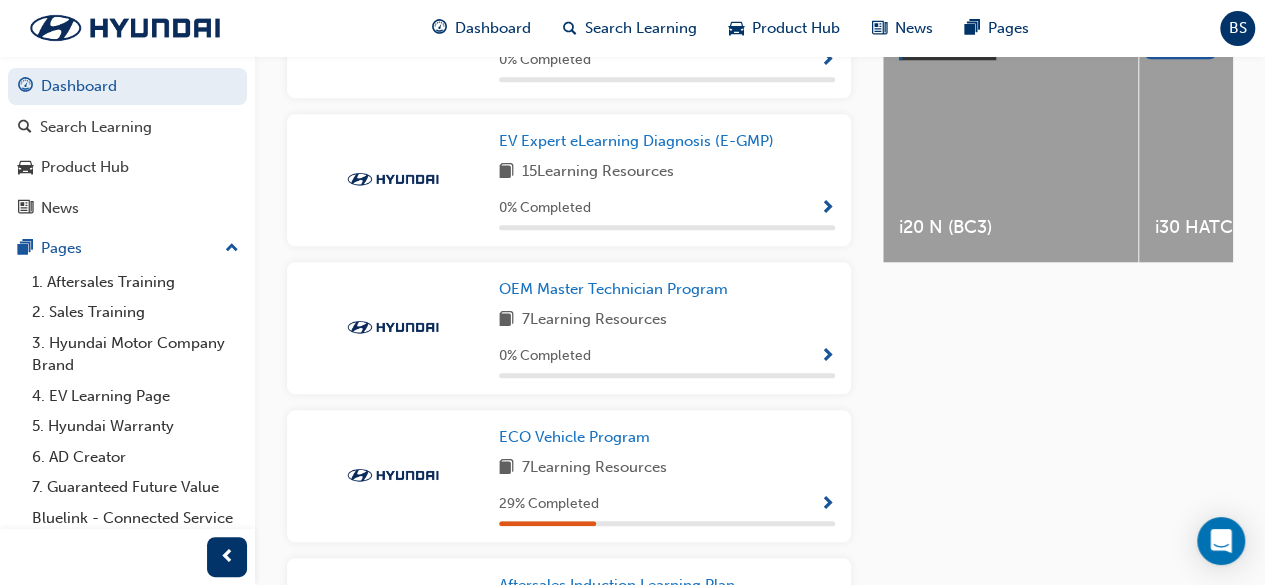 click on "ECO Vehicle Program 7  Learning Resources 29 % Completed" at bounding box center [569, 476] 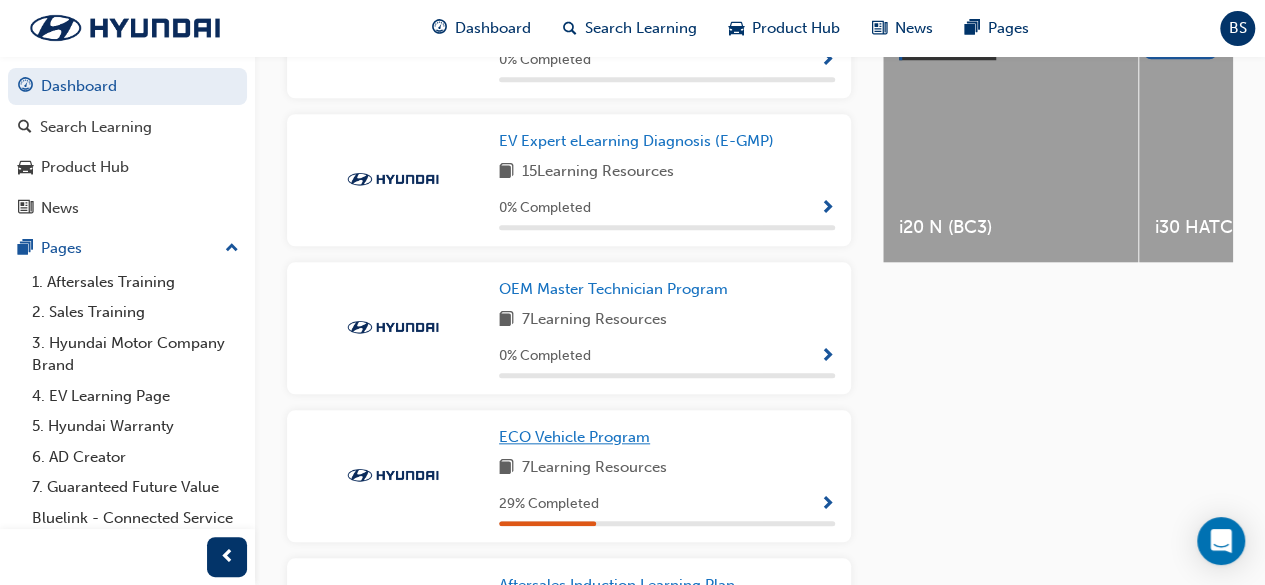 click on "ECO Vehicle Program" at bounding box center (574, 437) 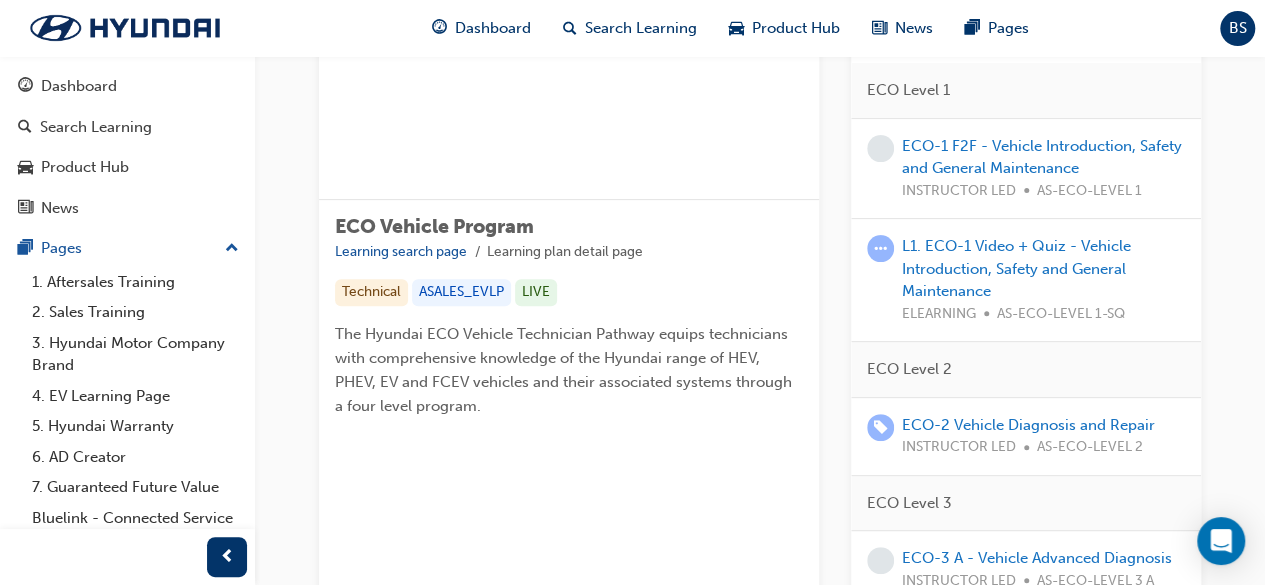 scroll, scrollTop: 205, scrollLeft: 0, axis: vertical 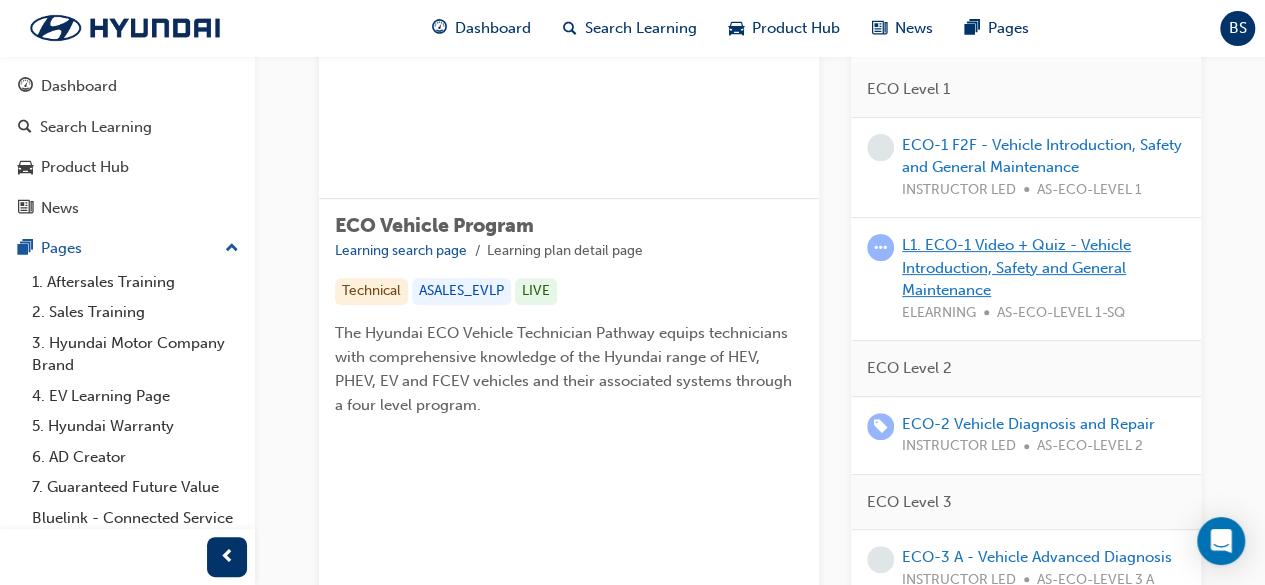 click on "L1. ECO-1 Video + Quiz - Vehicle Introduction, Safety and General Maintenance" at bounding box center (1016, 267) 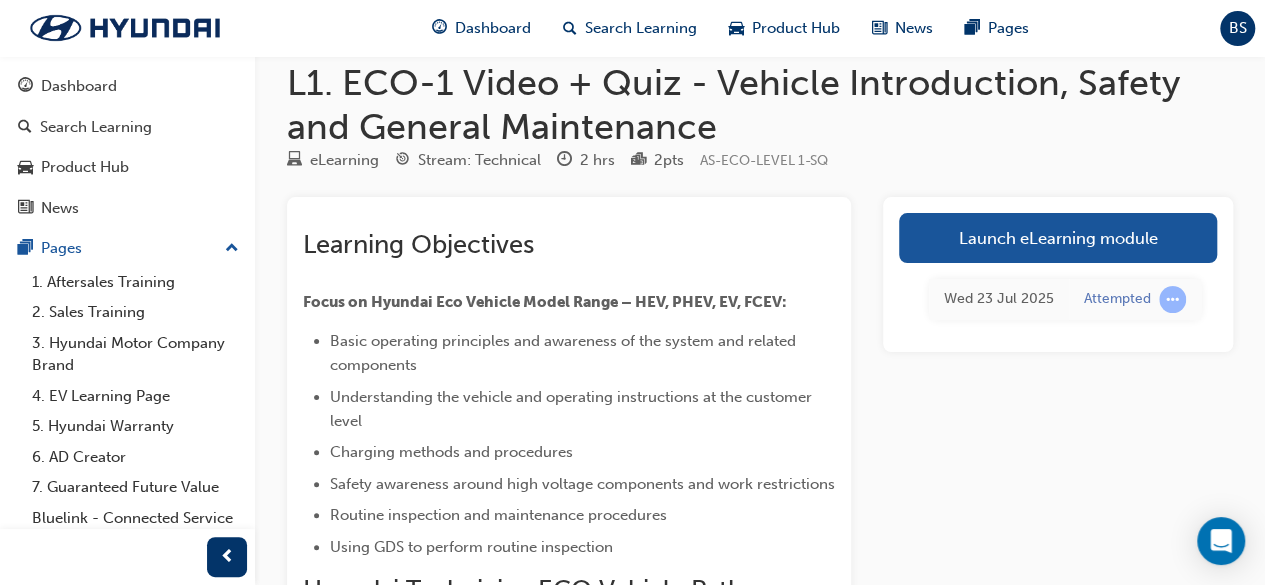 scroll, scrollTop: 25, scrollLeft: 0, axis: vertical 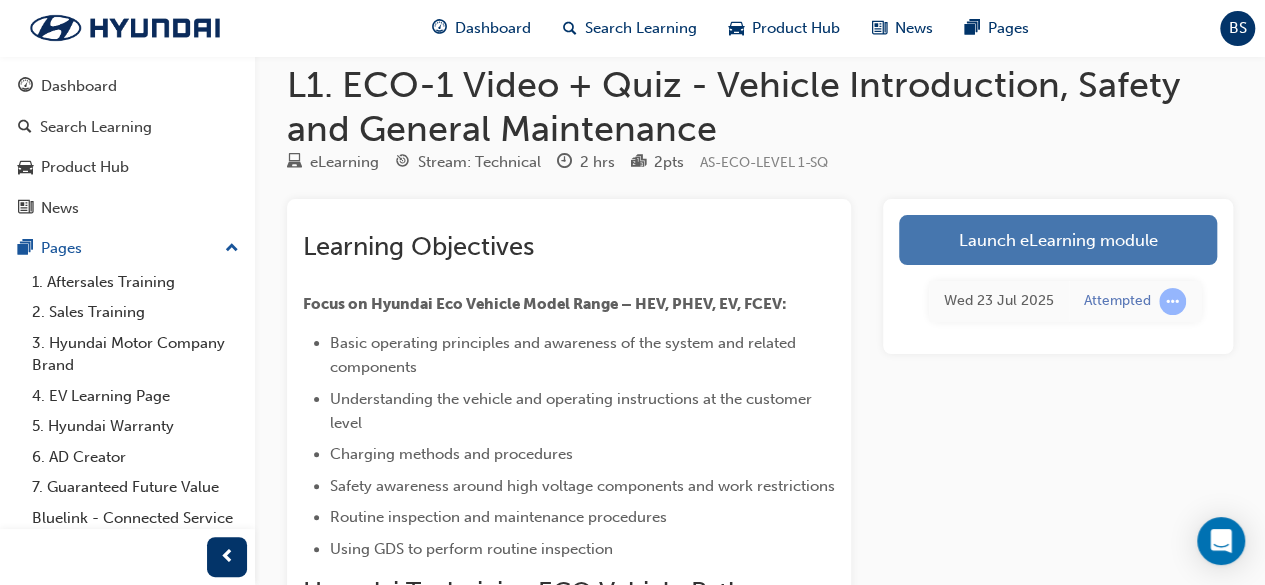 click on "Launch eLearning module" at bounding box center (1058, 240) 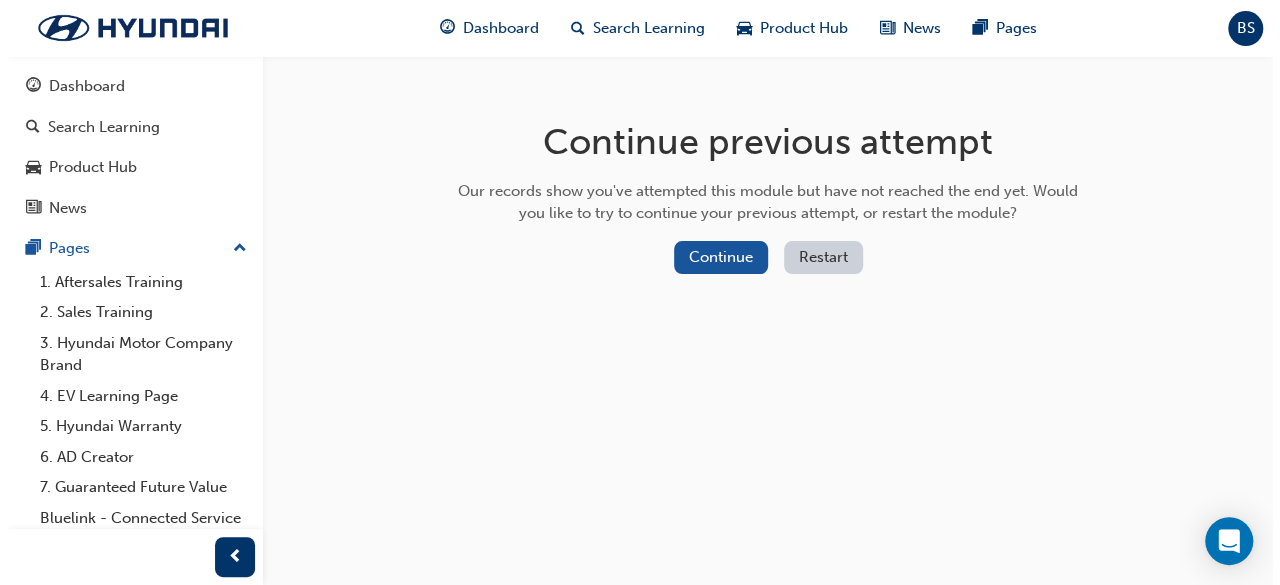 scroll, scrollTop: 0, scrollLeft: 0, axis: both 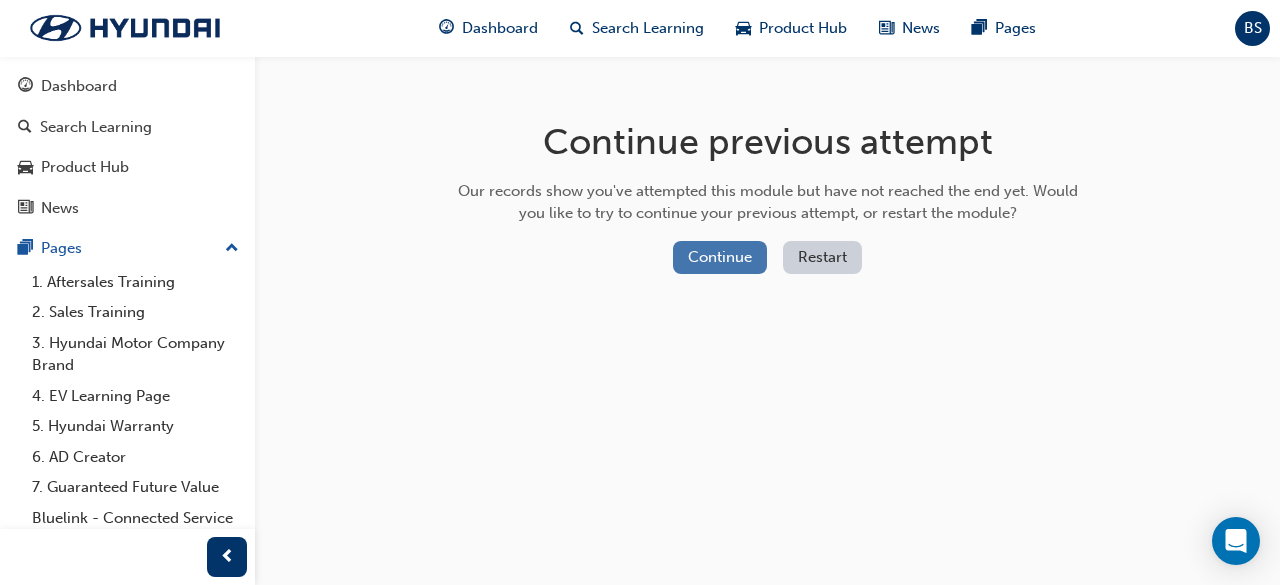 click on "Continue" at bounding box center (720, 257) 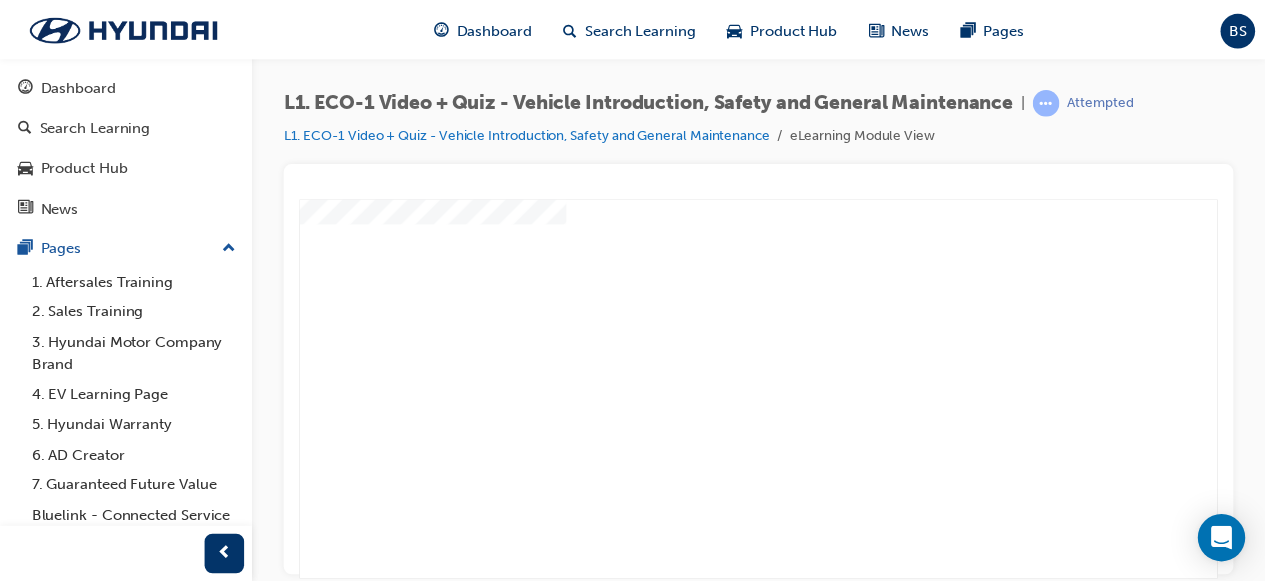 scroll, scrollTop: 125, scrollLeft: 31, axis: both 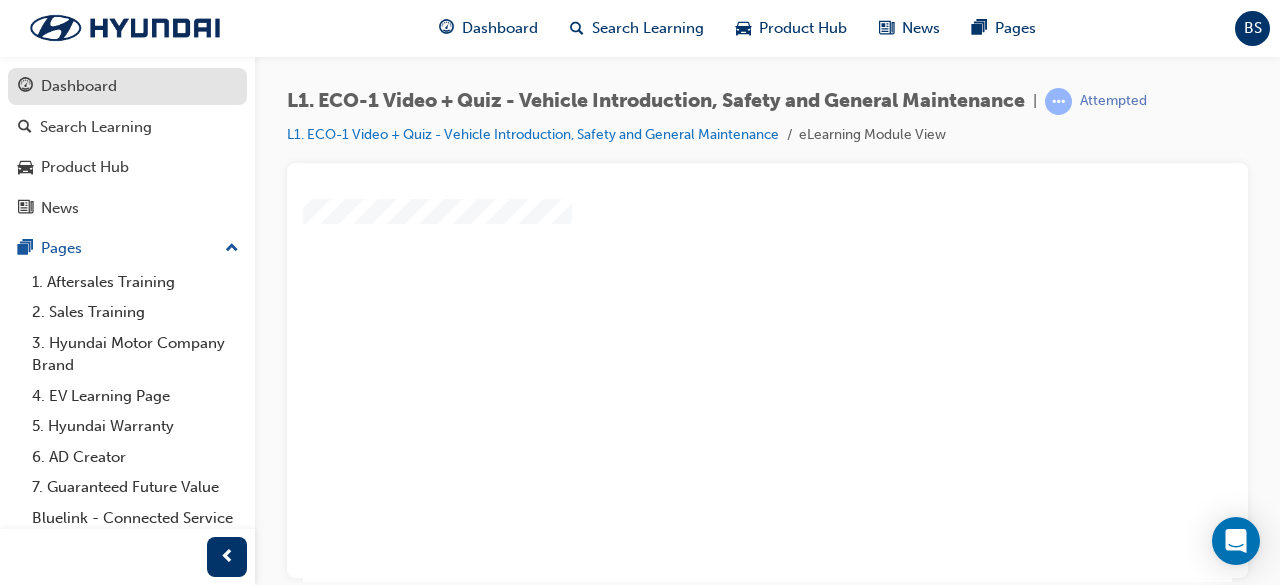 click on "Dashboard" at bounding box center [79, 86] 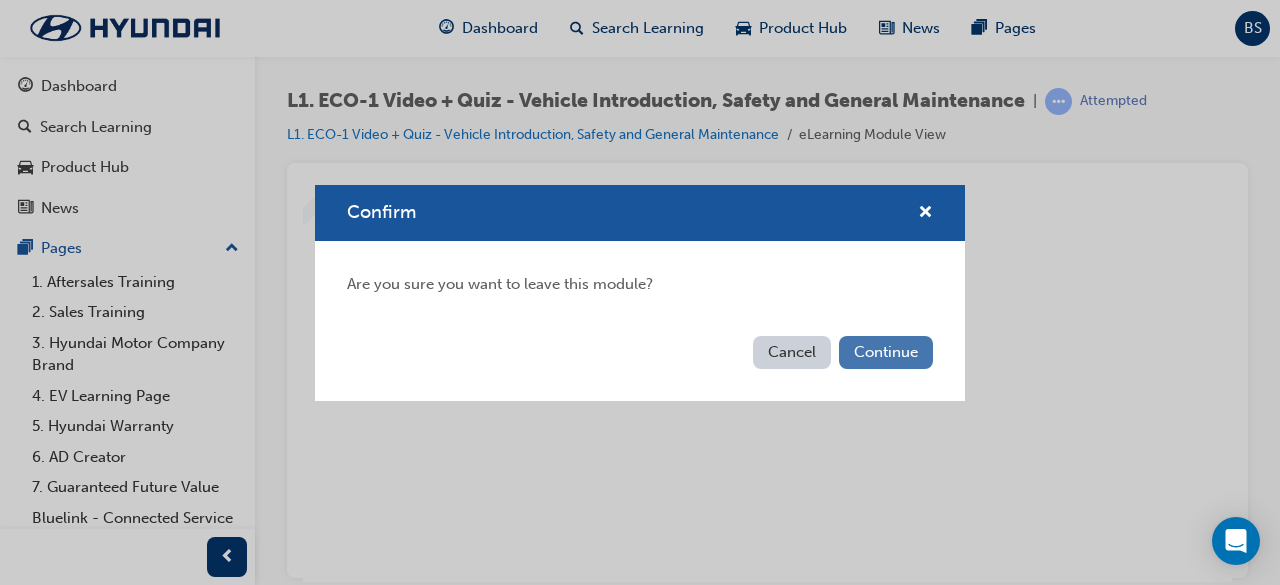 click on "Continue" at bounding box center [886, 352] 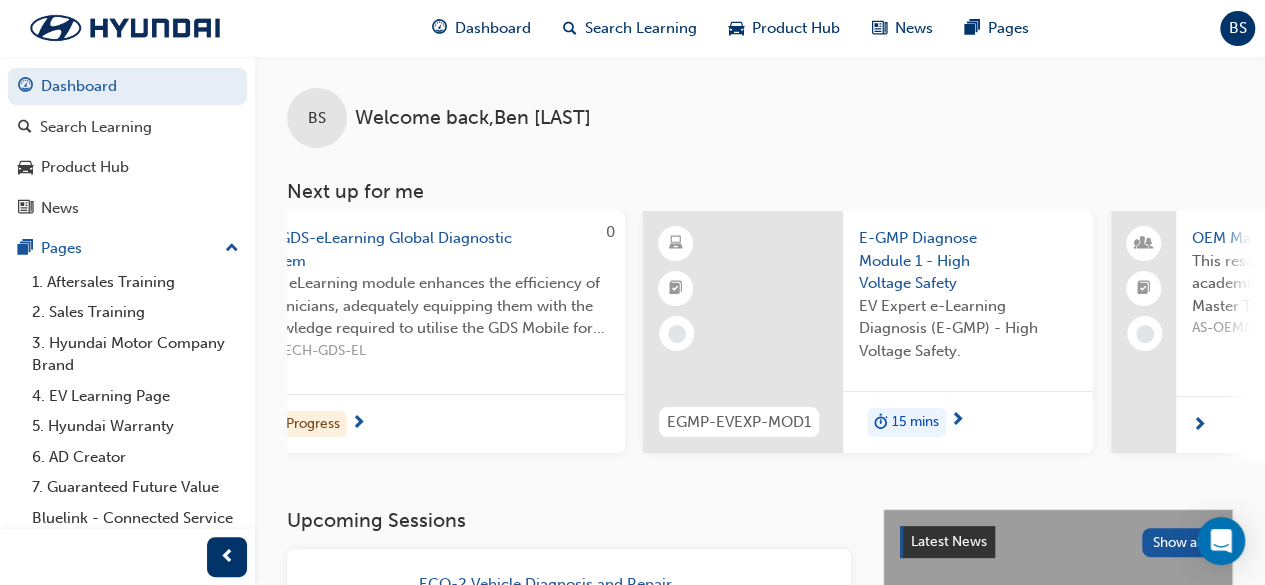 scroll, scrollTop: 0, scrollLeft: 120, axis: horizontal 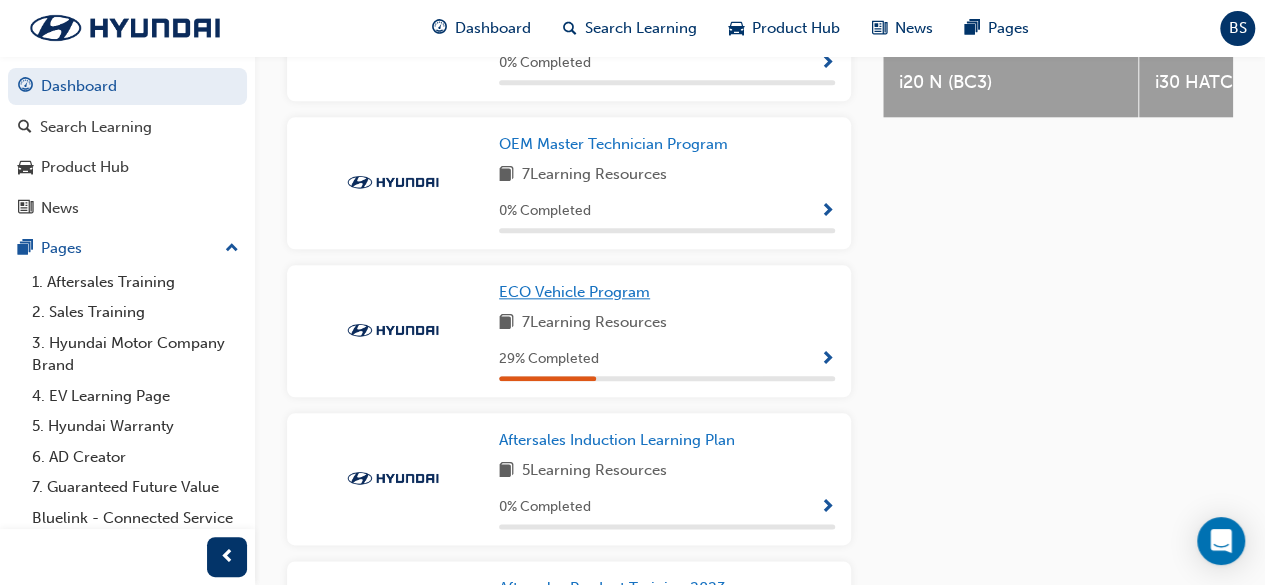 click on "ECO Vehicle Program" at bounding box center (574, 292) 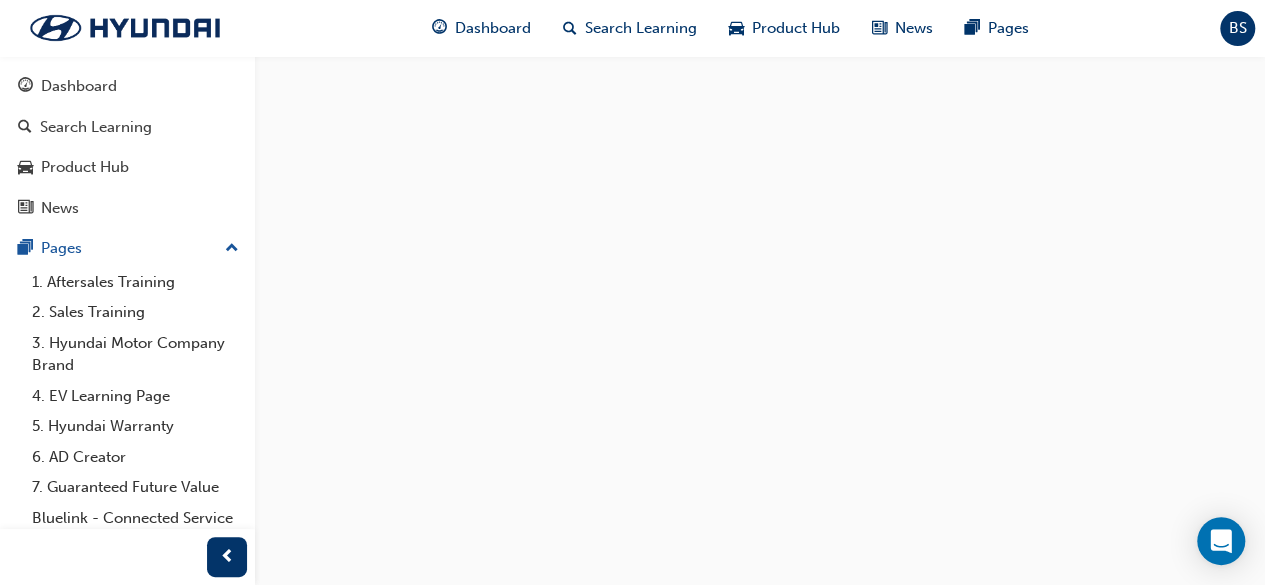 scroll, scrollTop: 0, scrollLeft: 0, axis: both 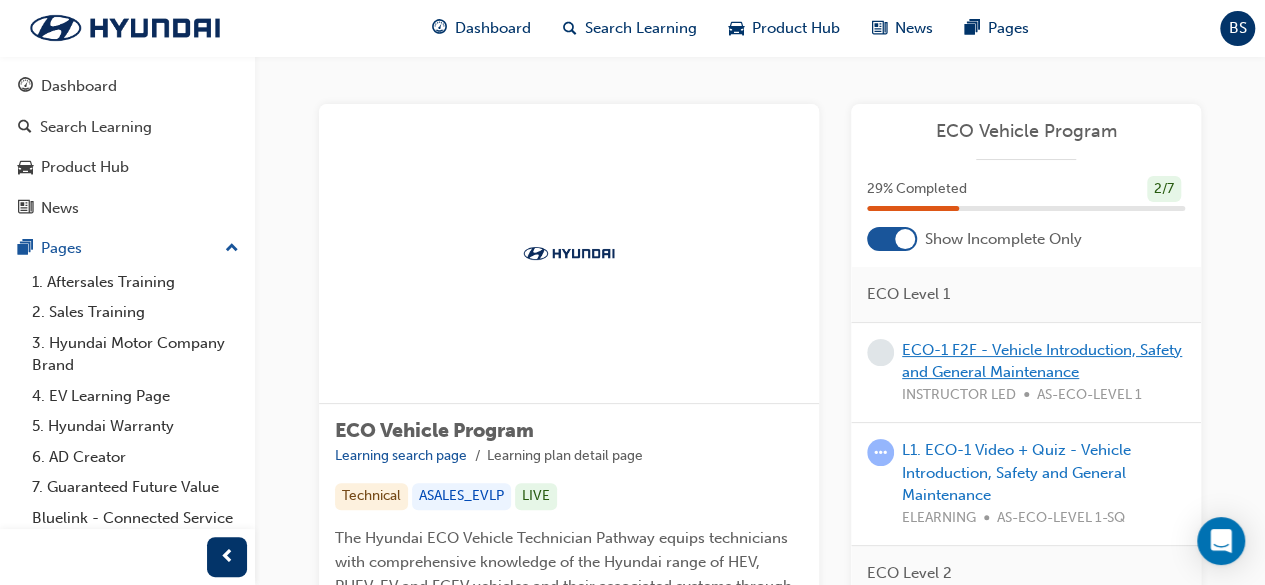 click on "ECO-1 F2F - Vehicle Introduction, Safety and General Maintenance" at bounding box center (1042, 361) 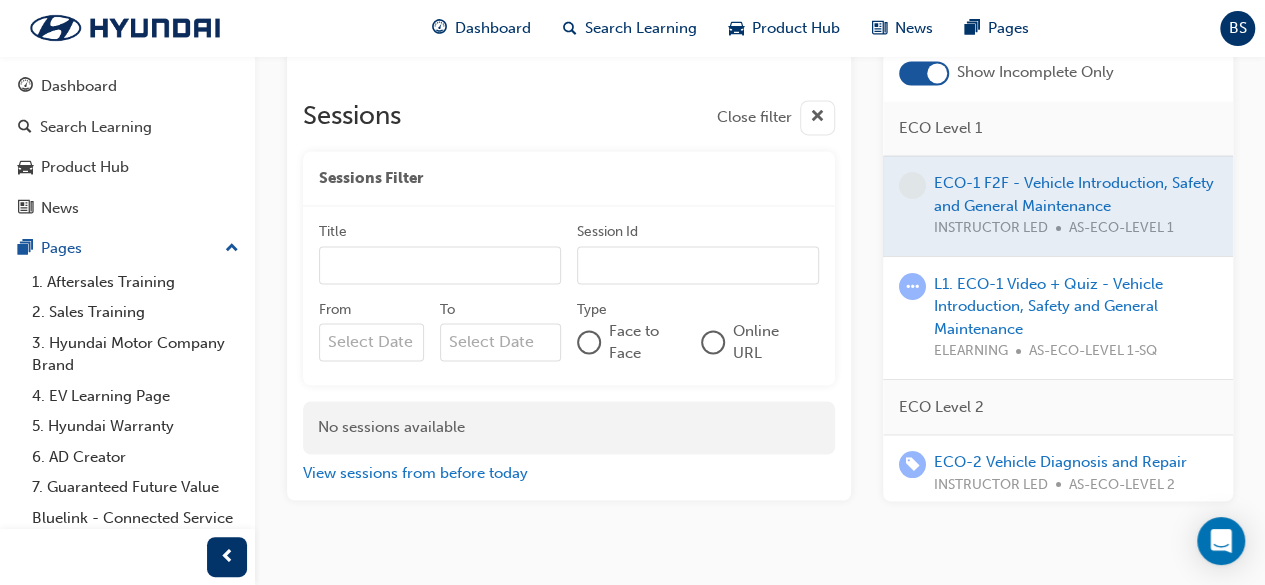 scroll, scrollTop: 1466, scrollLeft: 0, axis: vertical 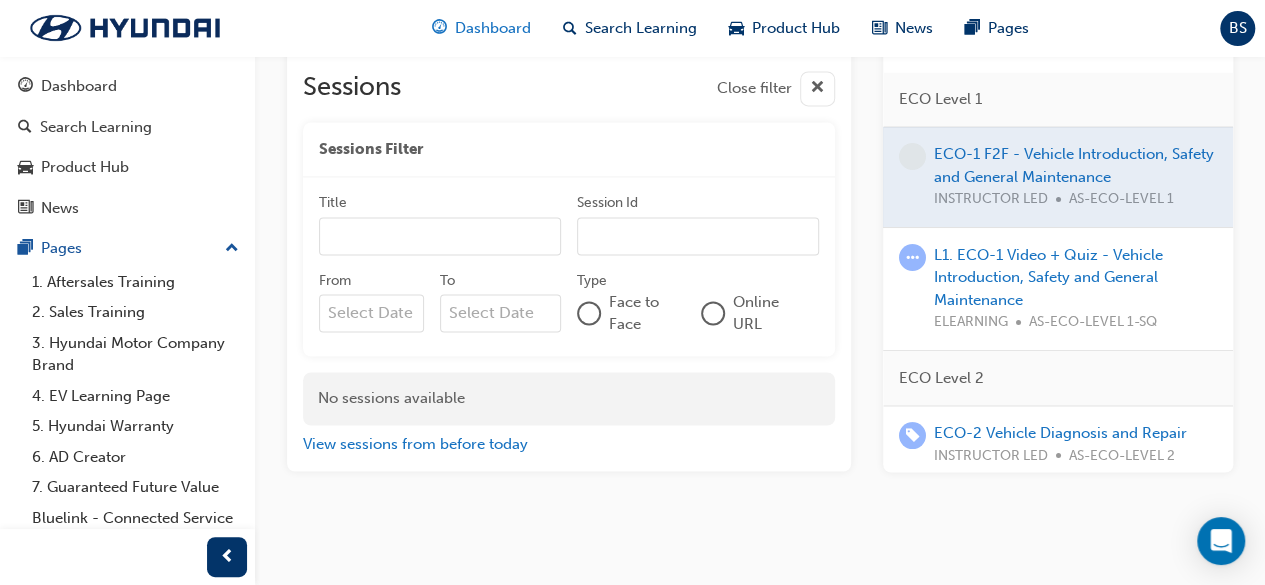 click on "Dashboard" at bounding box center [493, 28] 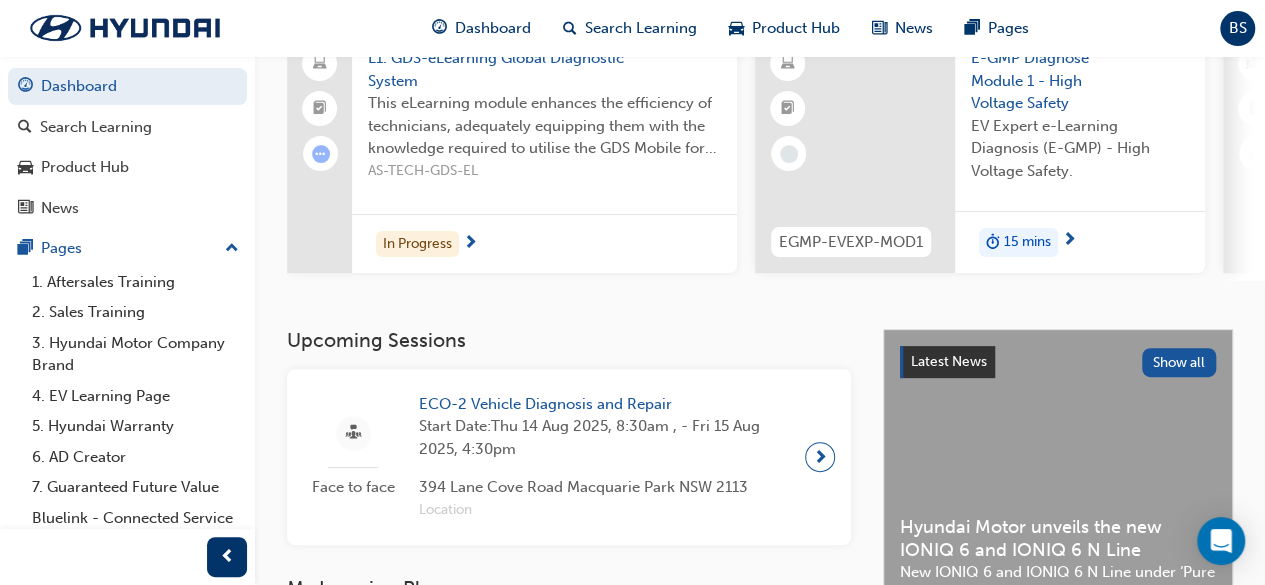 scroll, scrollTop: 1466, scrollLeft: 0, axis: vertical 